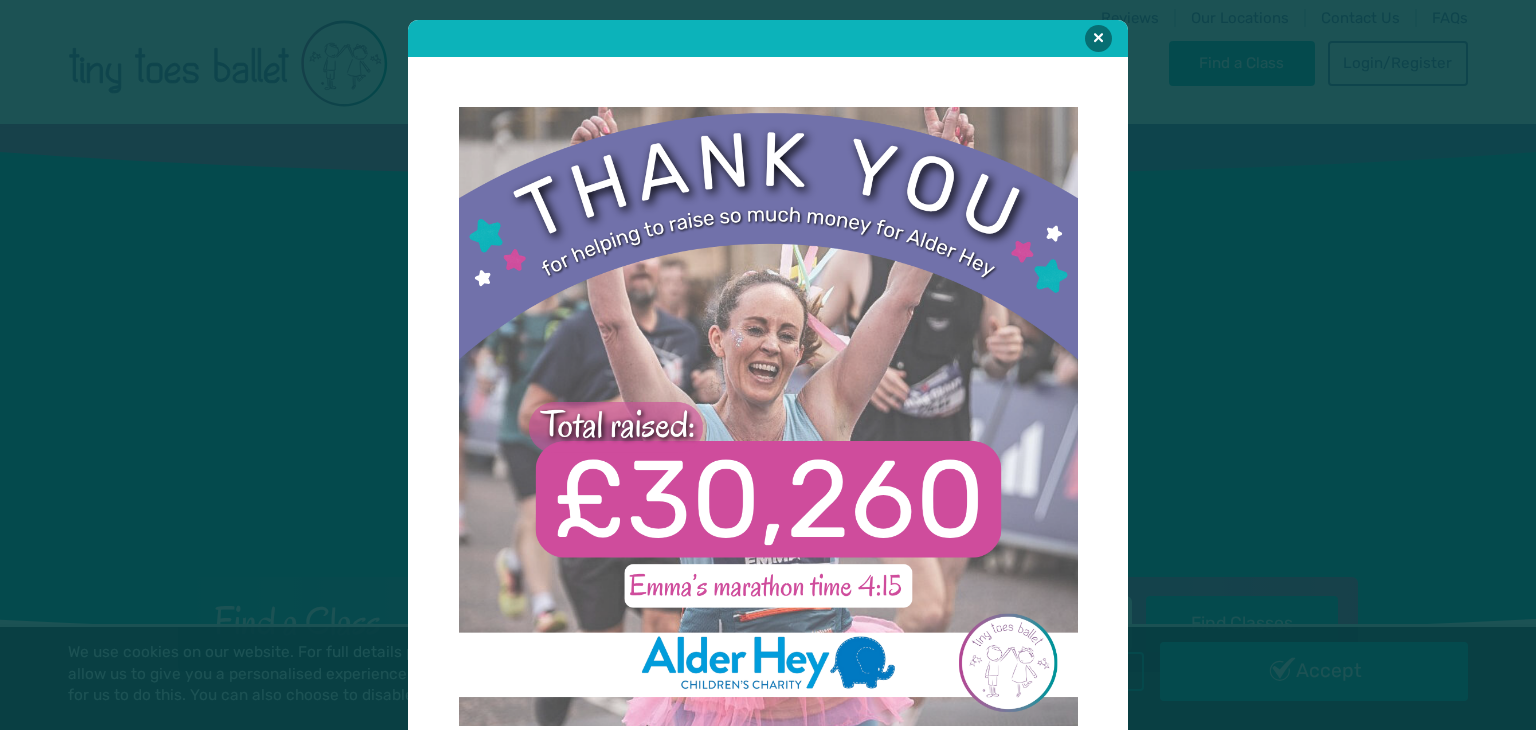 scroll, scrollTop: 0, scrollLeft: 0, axis: both 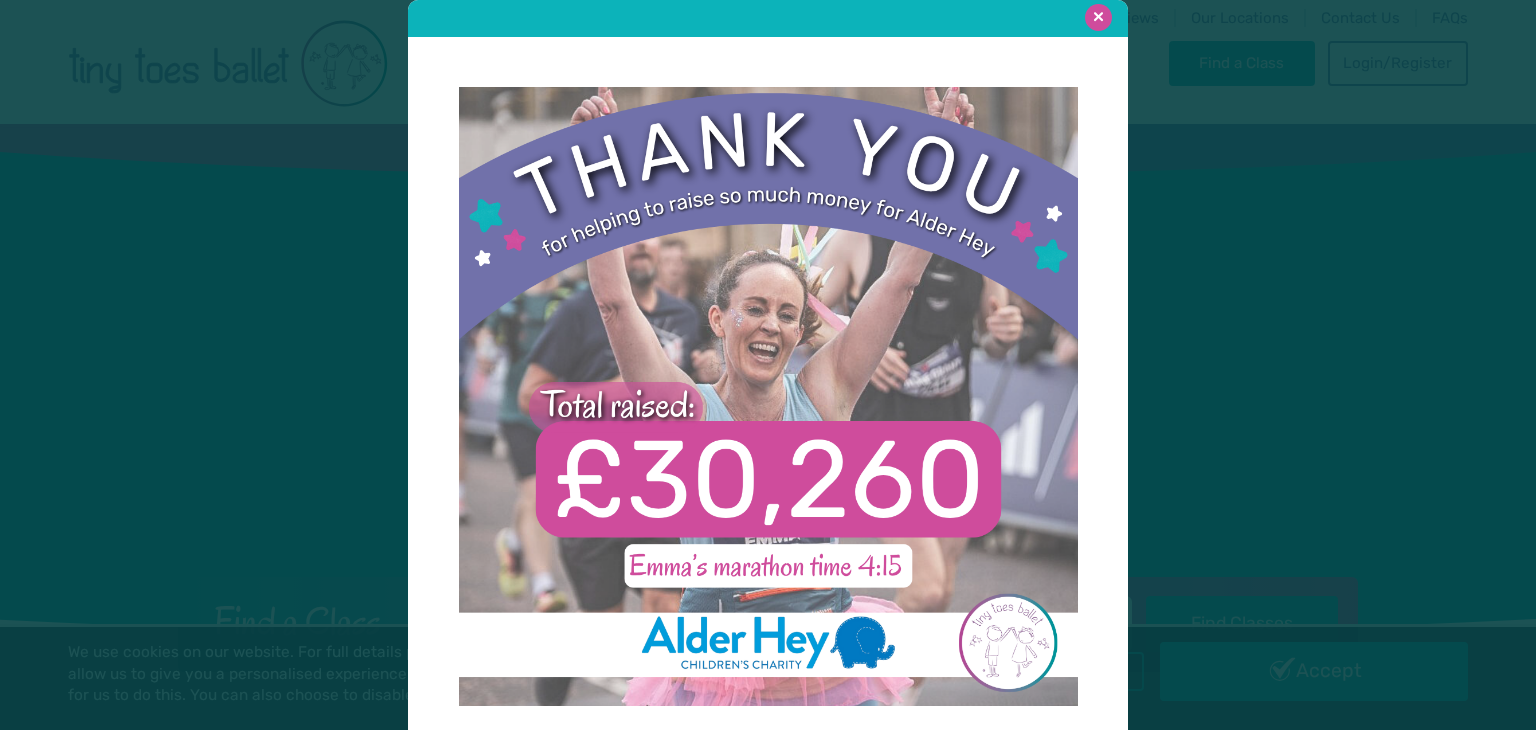 click at bounding box center (1098, 17) 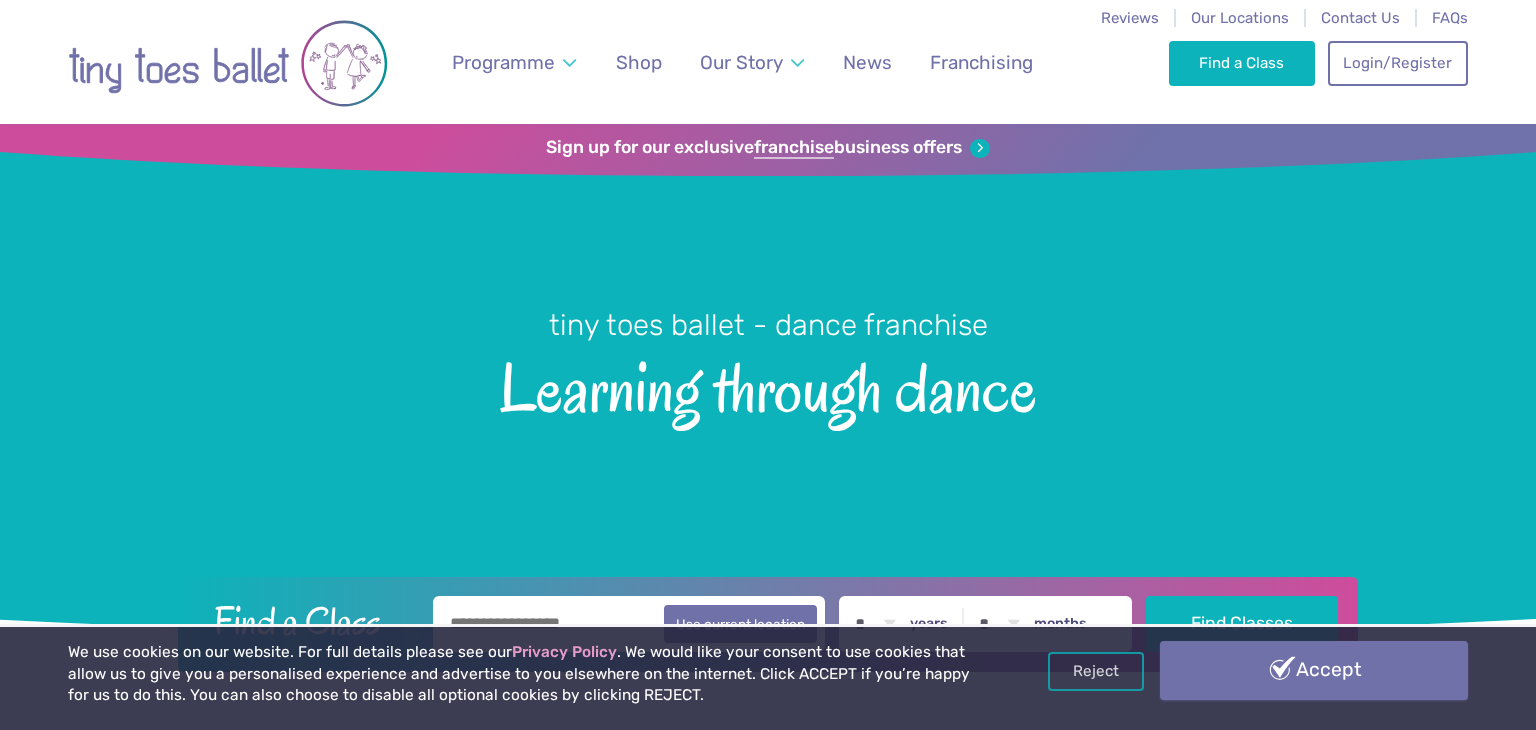 click on "Accept" at bounding box center [1314, 670] 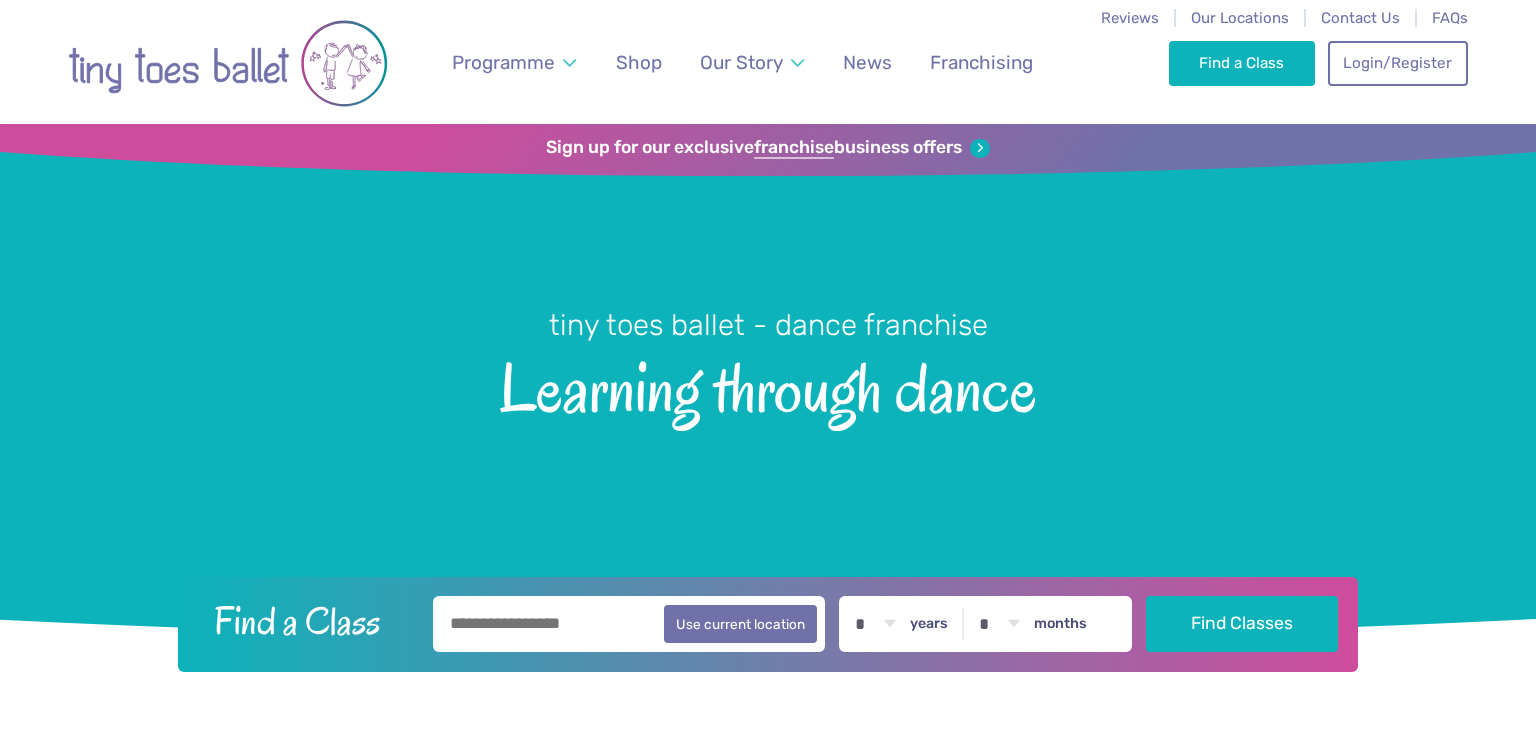 scroll, scrollTop: 0, scrollLeft: 0, axis: both 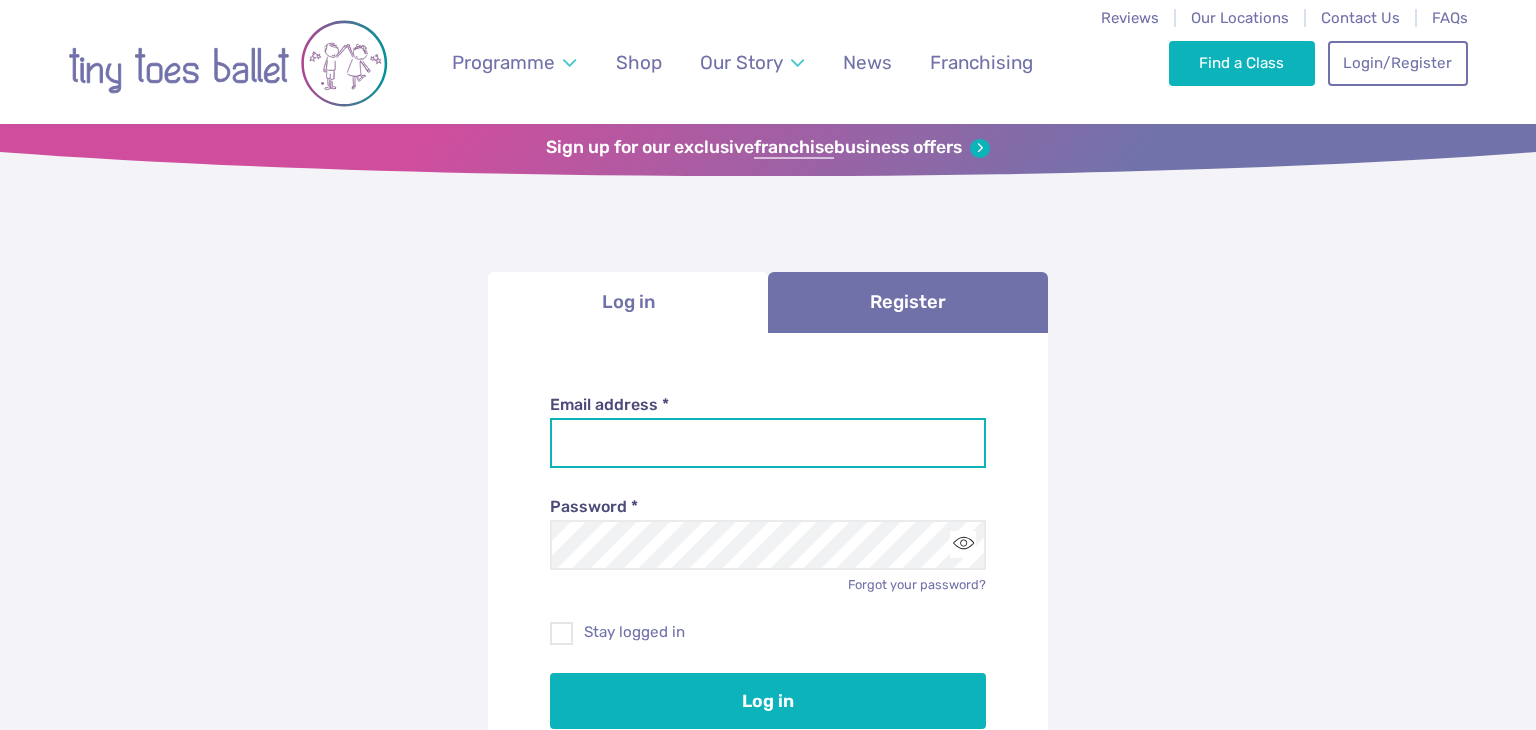 type on "**********" 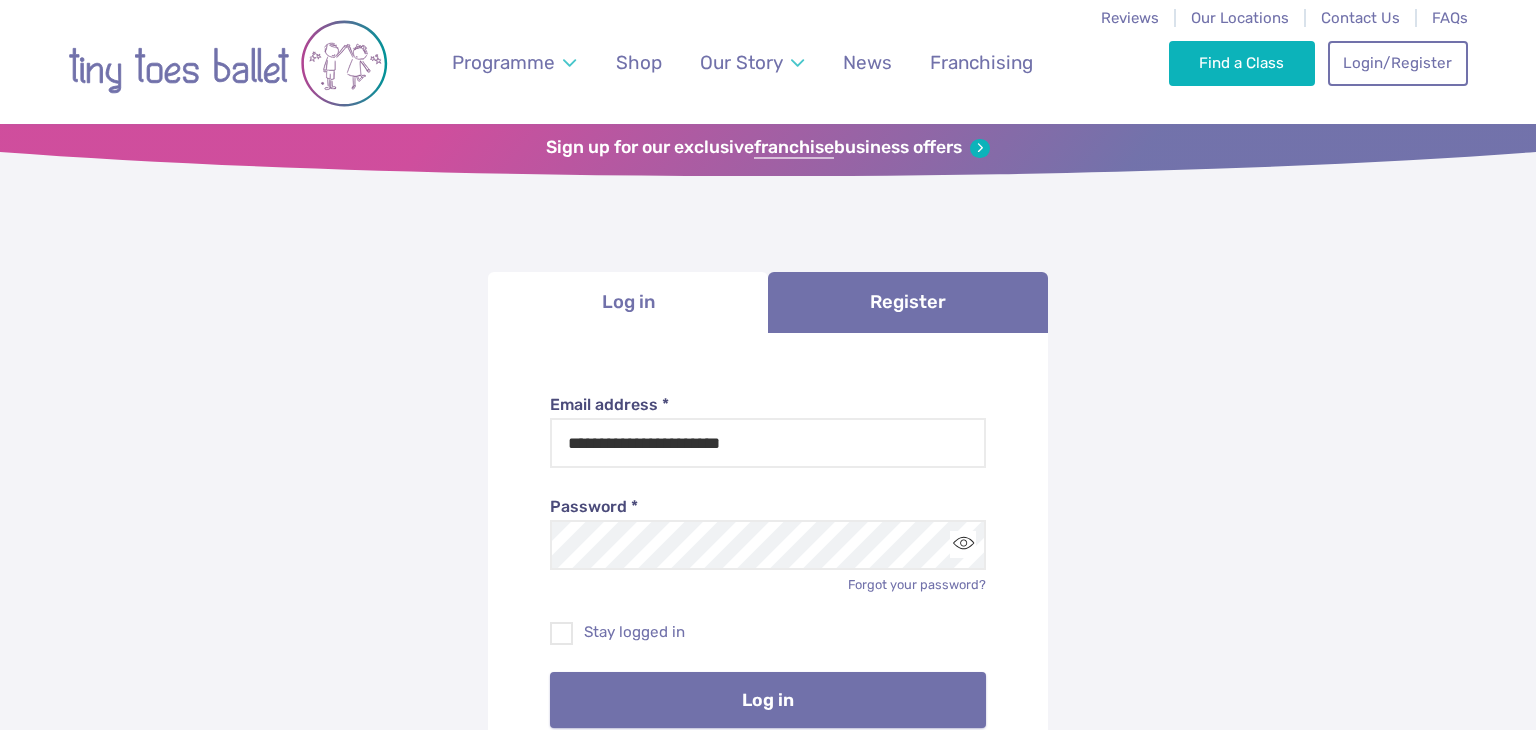 click on "Log in" at bounding box center (768, 700) 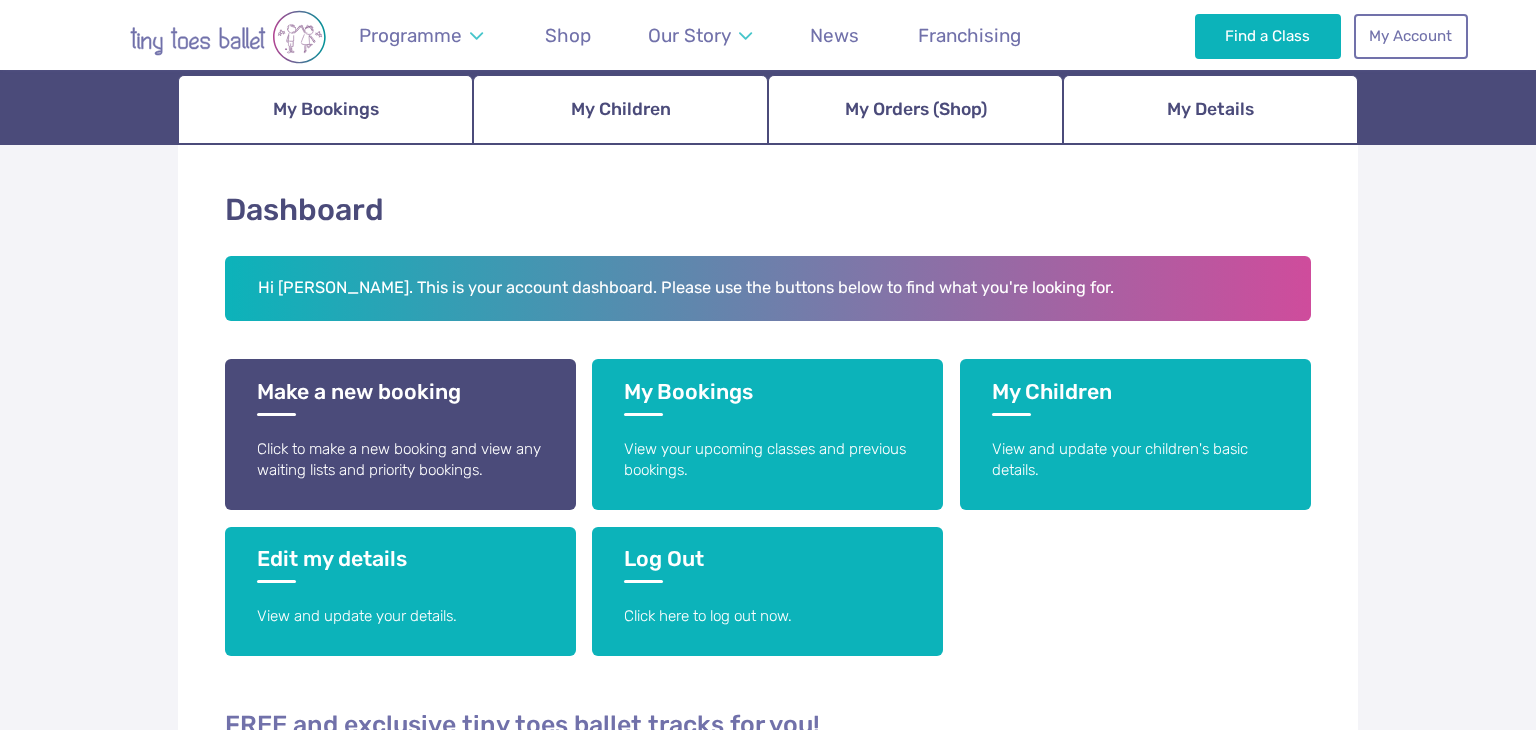 scroll, scrollTop: 232, scrollLeft: 0, axis: vertical 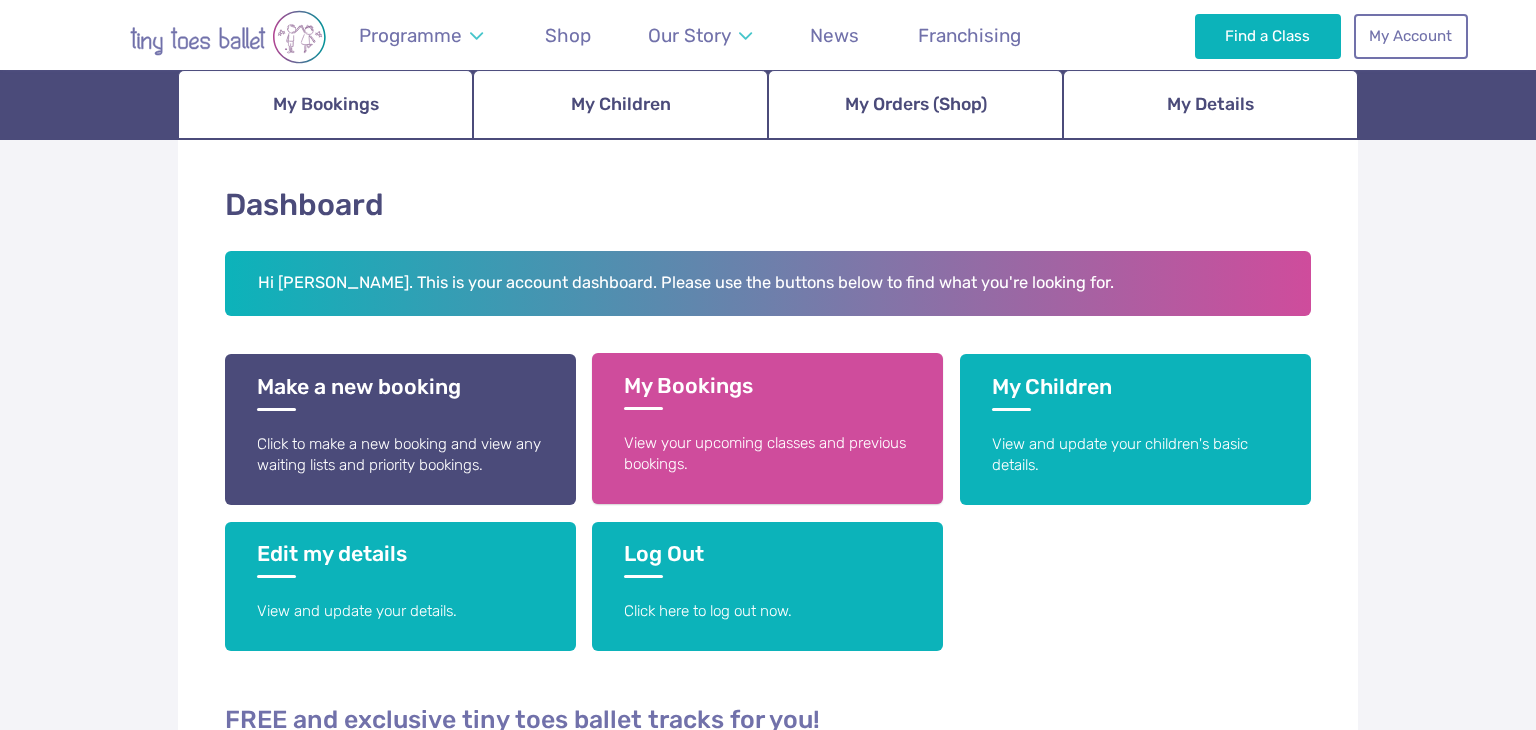 click on "View your upcoming classes and previous bookings." at bounding box center [767, 454] 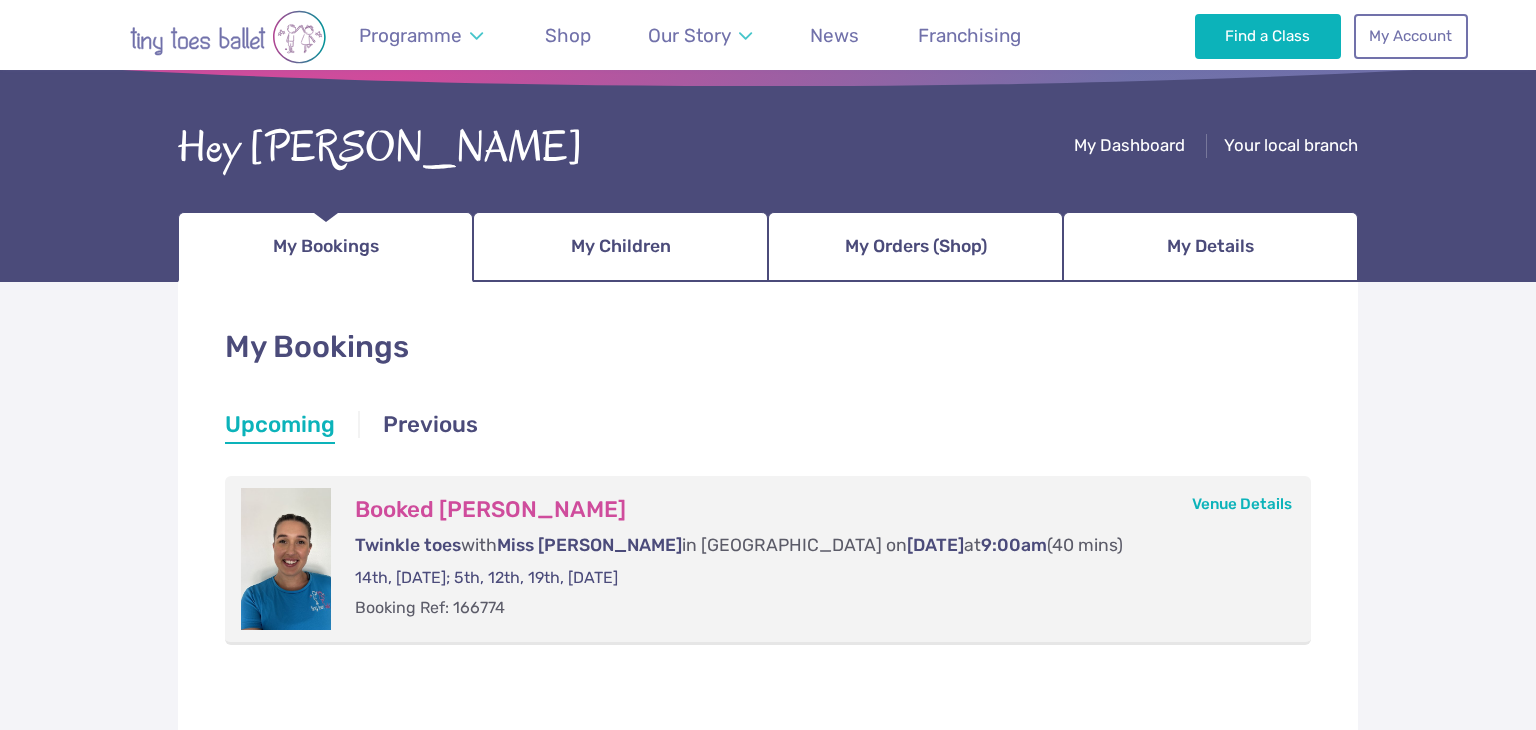 scroll, scrollTop: 76, scrollLeft: 0, axis: vertical 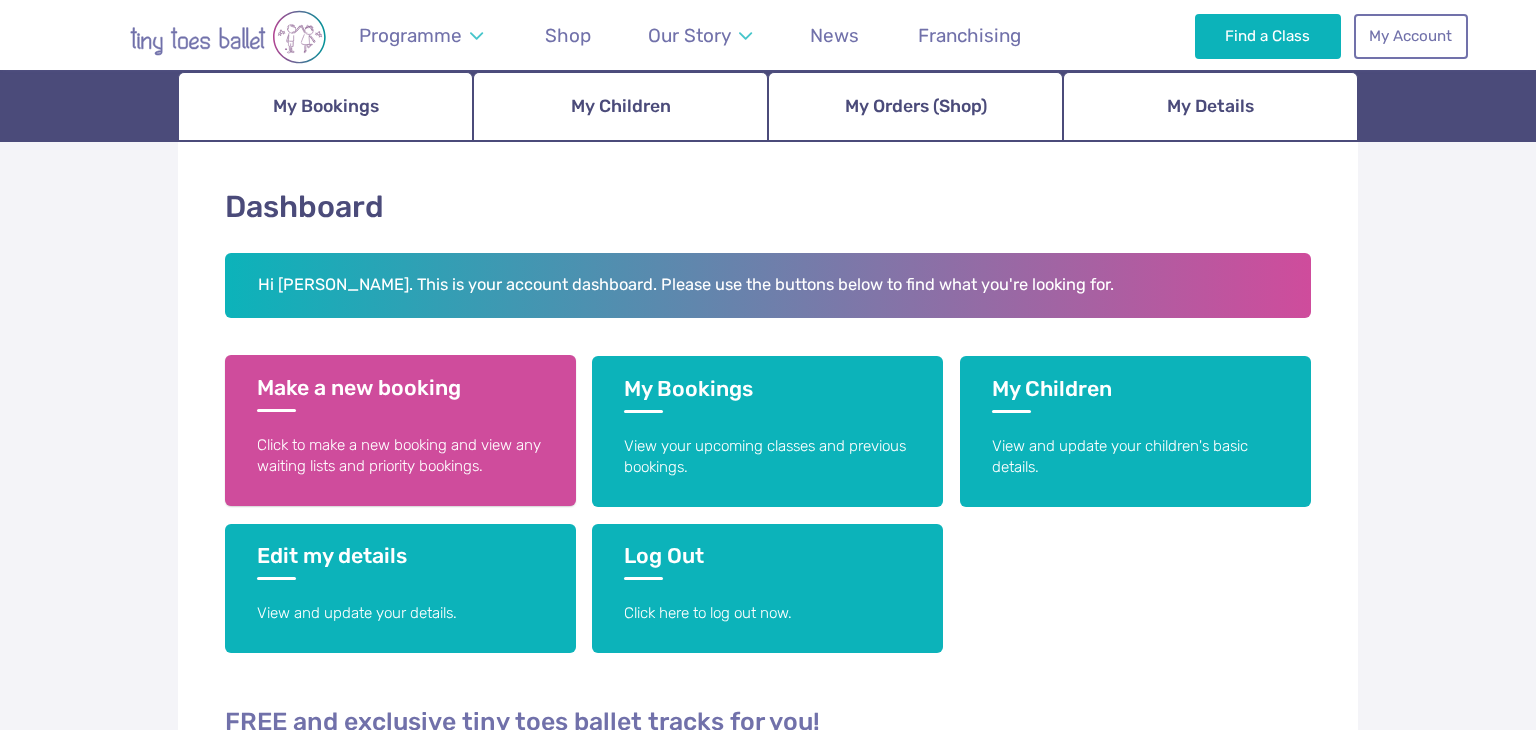 click on "Click to make a new booking and view any waiting lists and priority bookings." at bounding box center [400, 456] 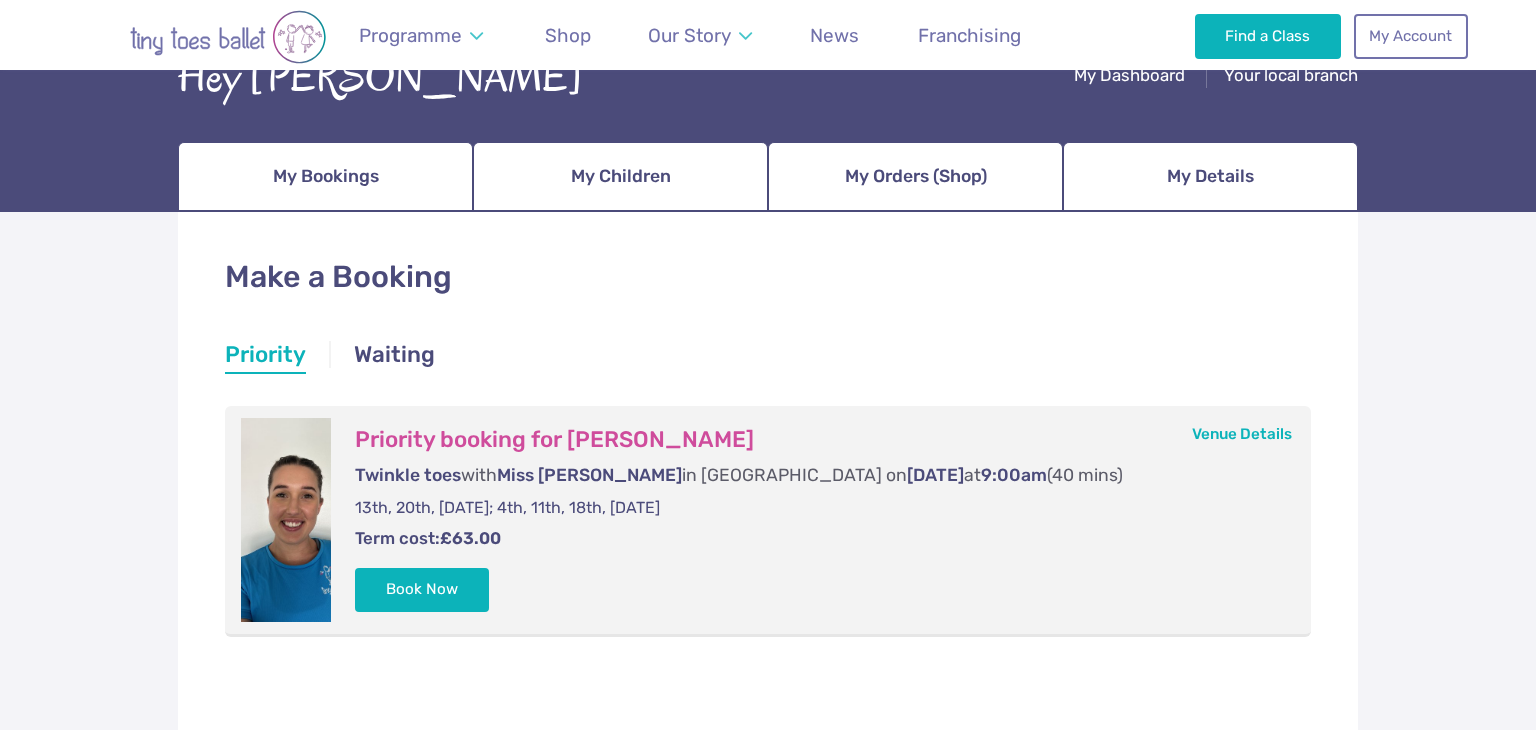 scroll, scrollTop: 161, scrollLeft: 0, axis: vertical 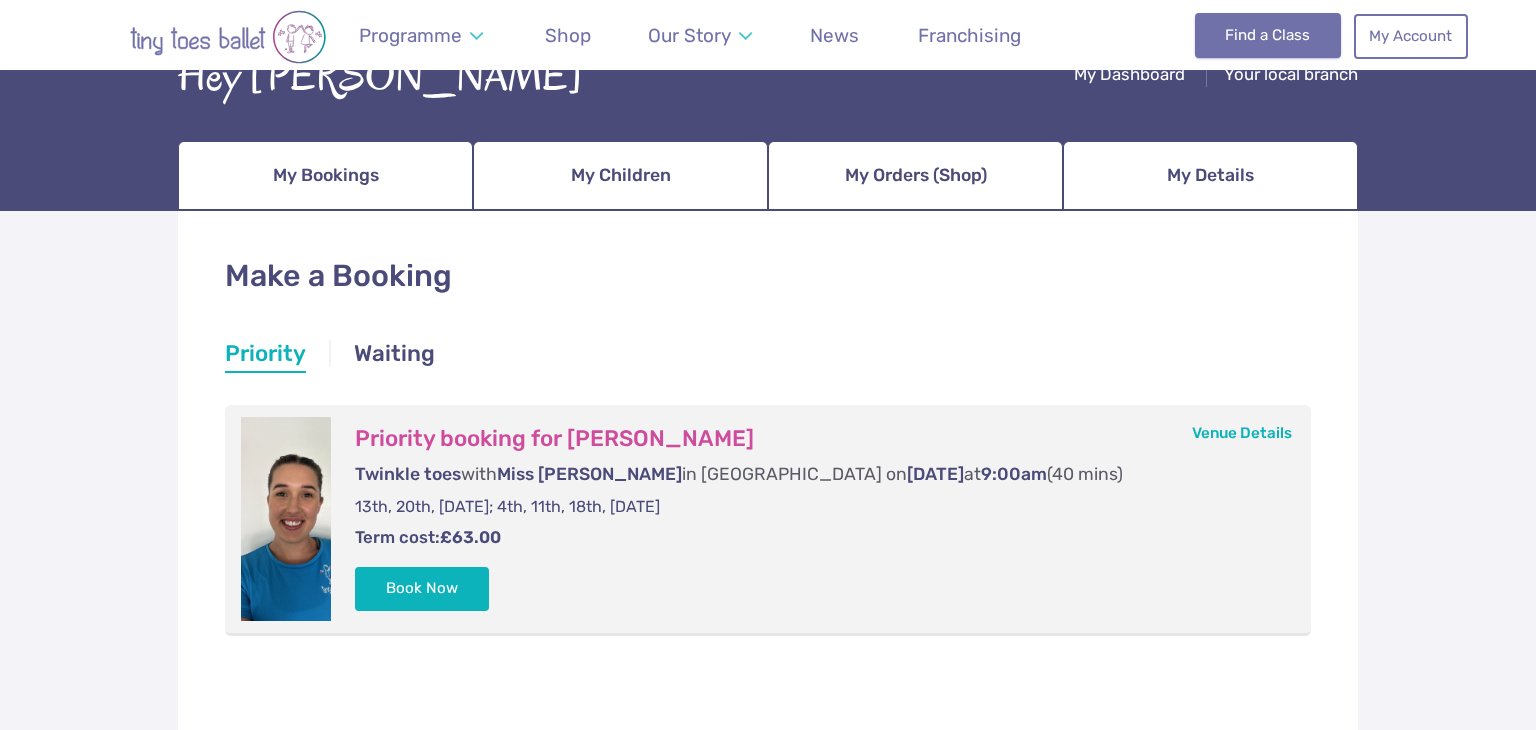 click on "Find a Class" at bounding box center (1268, 35) 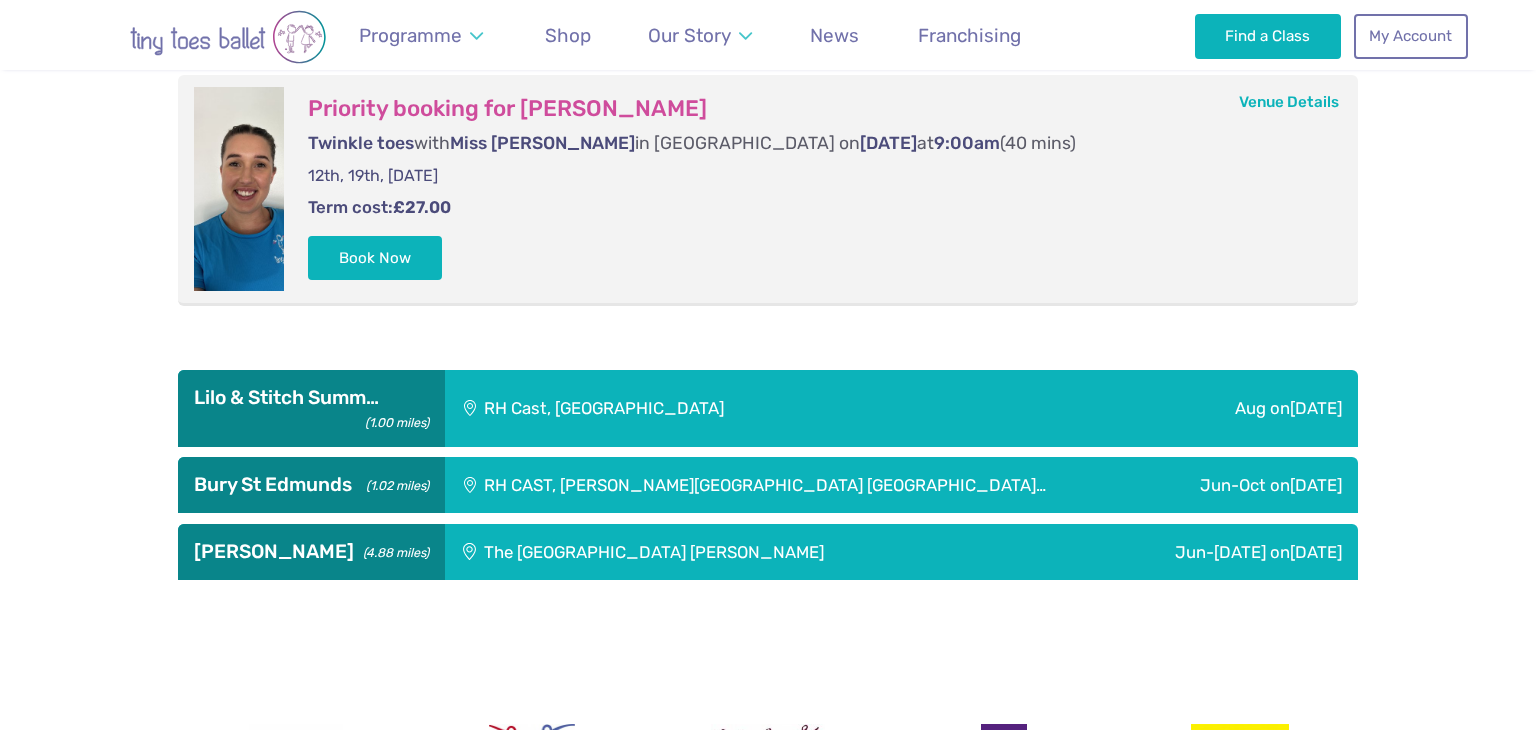 scroll, scrollTop: 1080, scrollLeft: 0, axis: vertical 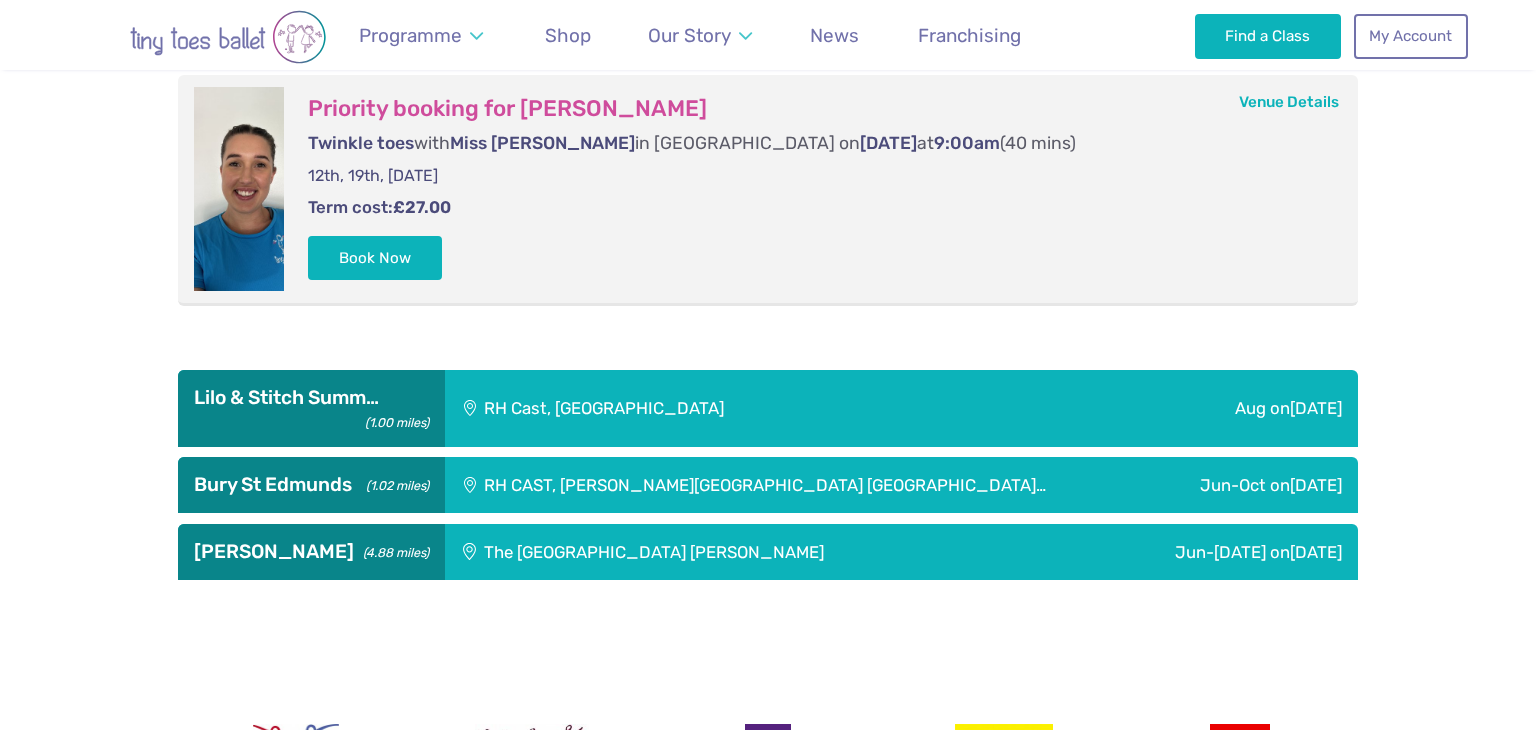 click on "[DATE]" at bounding box center [1316, 485] 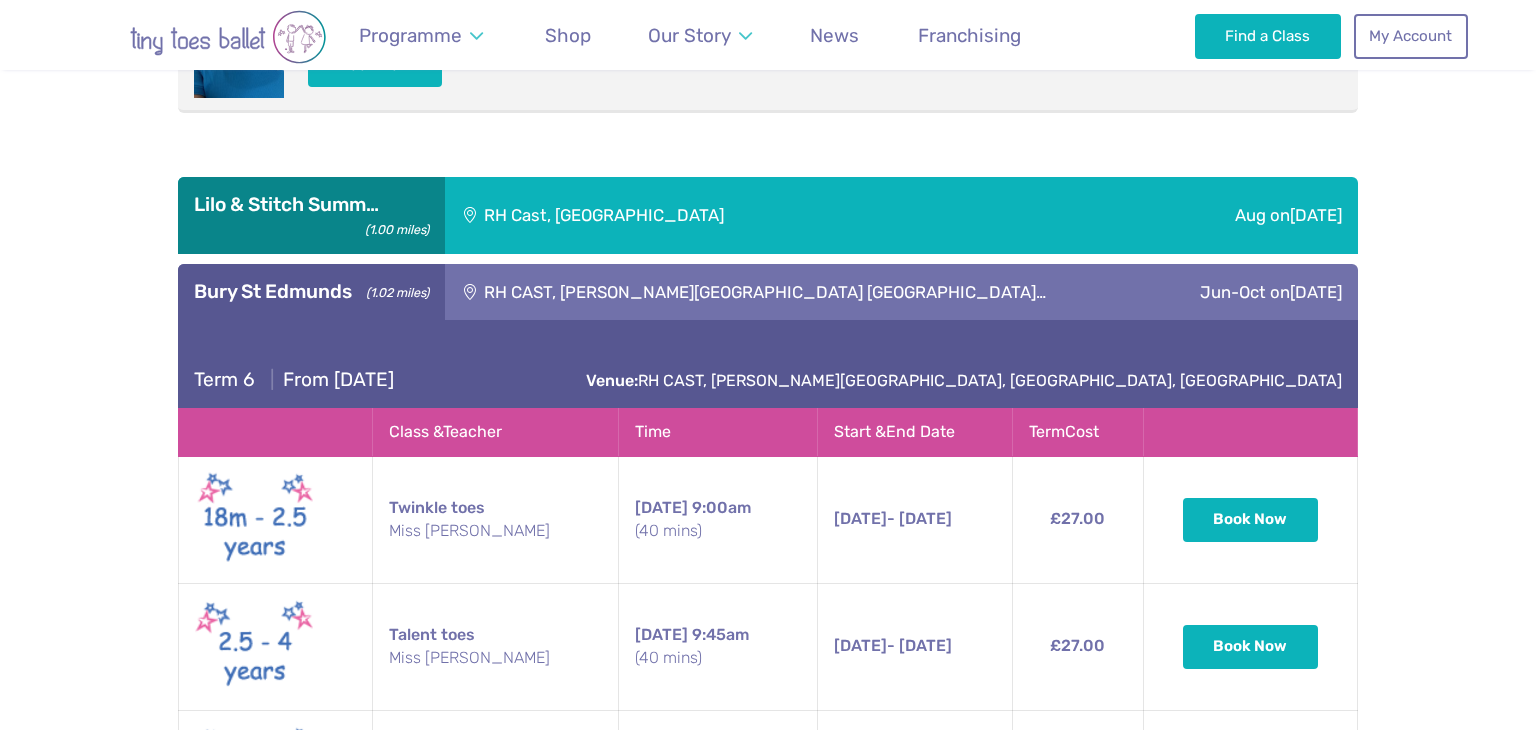 scroll, scrollTop: 1283, scrollLeft: 0, axis: vertical 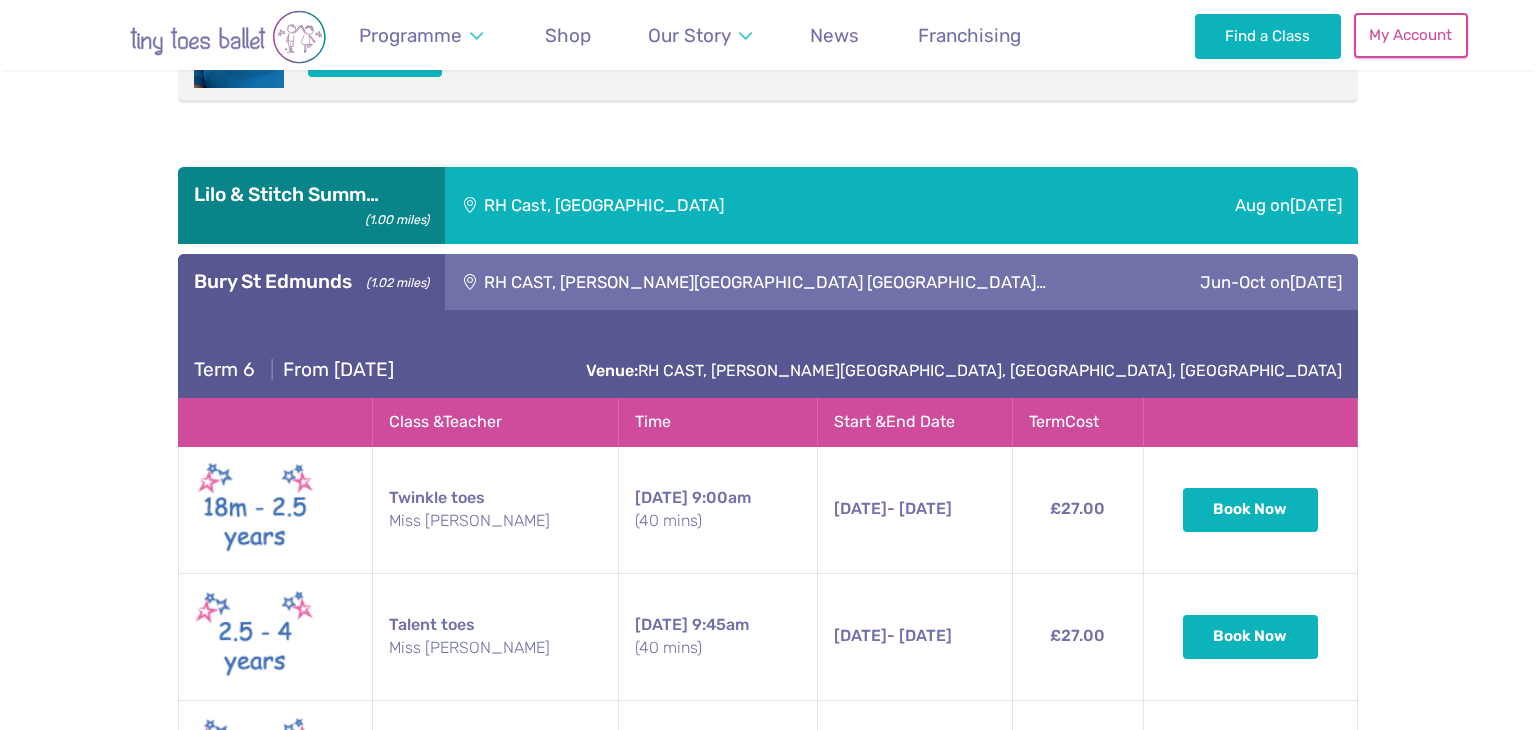 click on "My Account" at bounding box center (1411, 35) 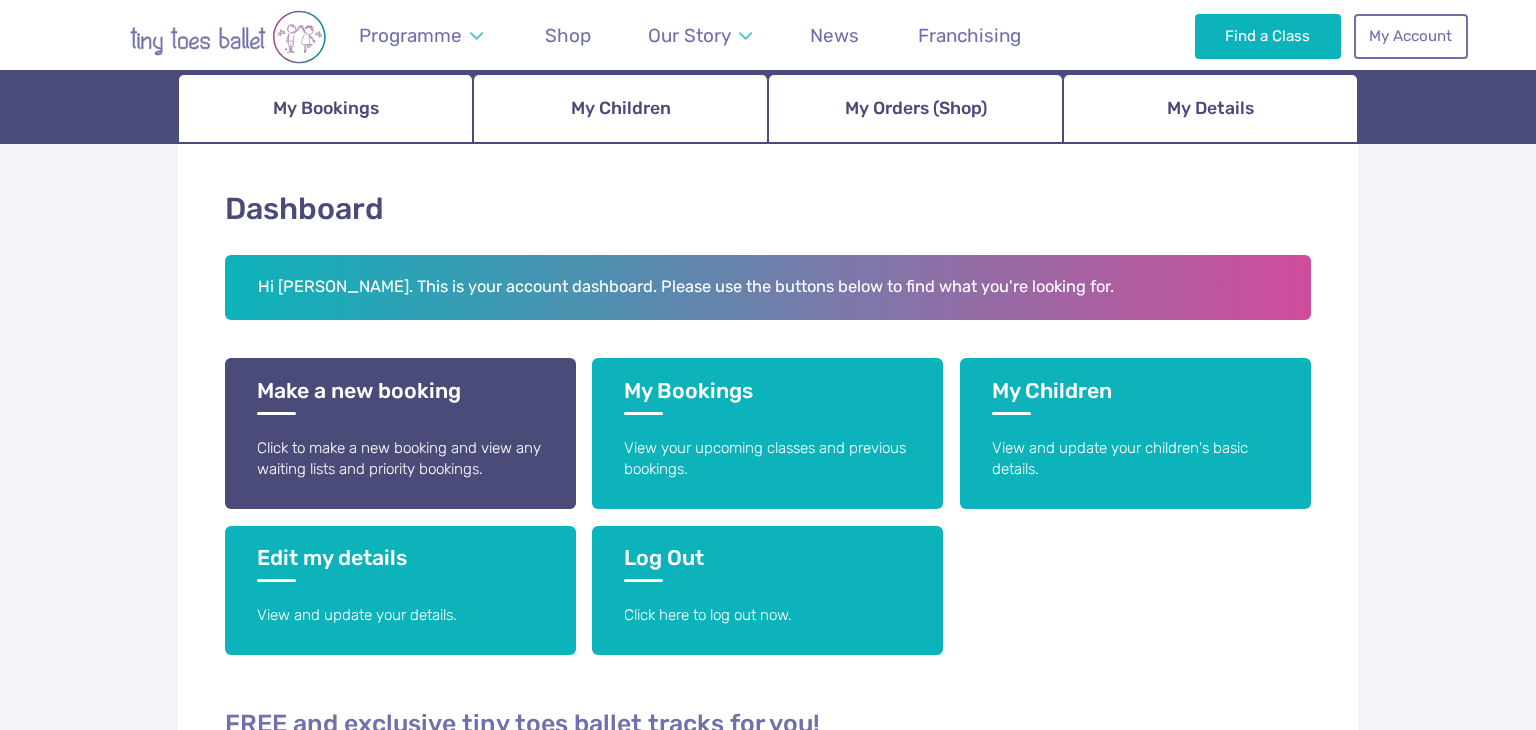 scroll, scrollTop: 236, scrollLeft: 0, axis: vertical 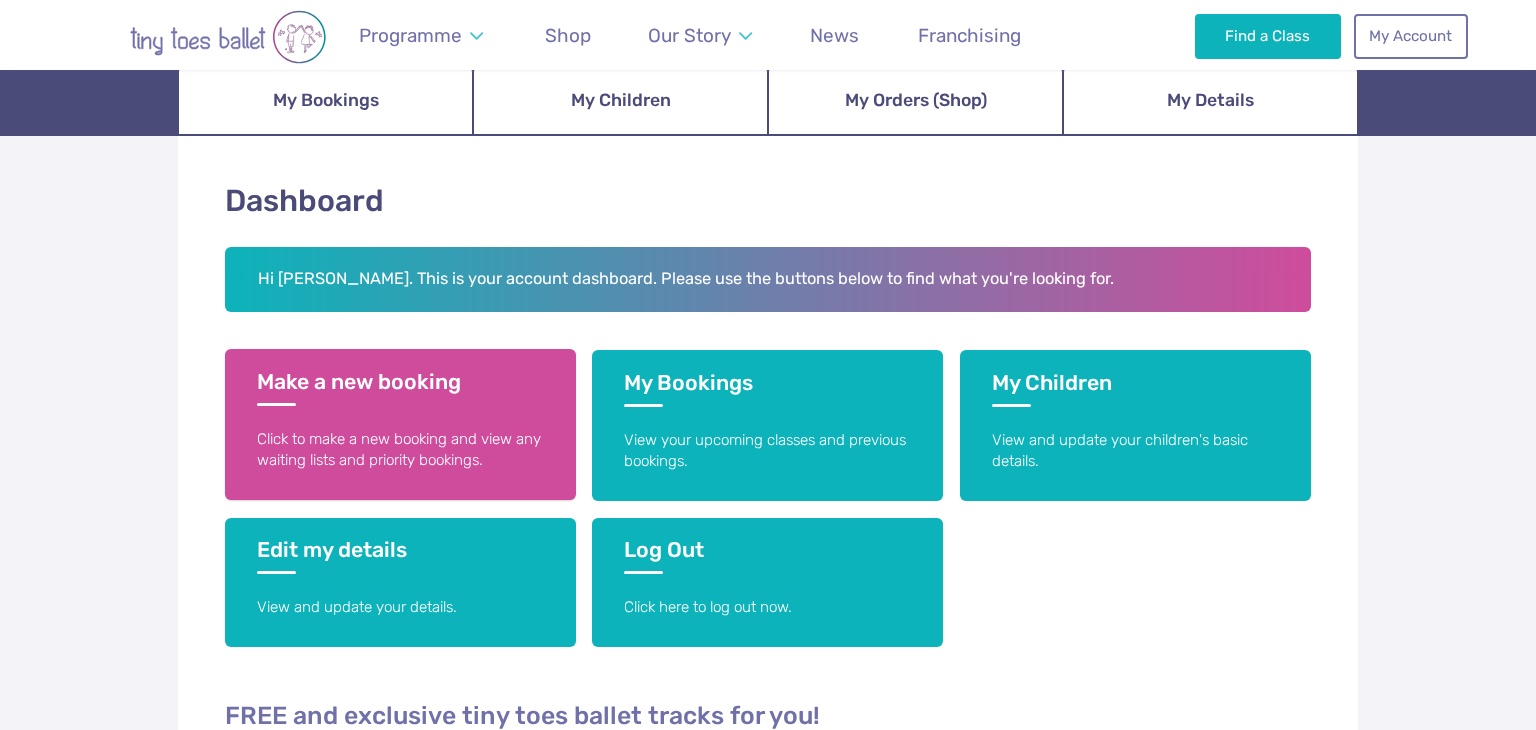 click on "Make a new booking
Click to make a new booking and view any waiting lists and priority bookings." at bounding box center [400, 424] 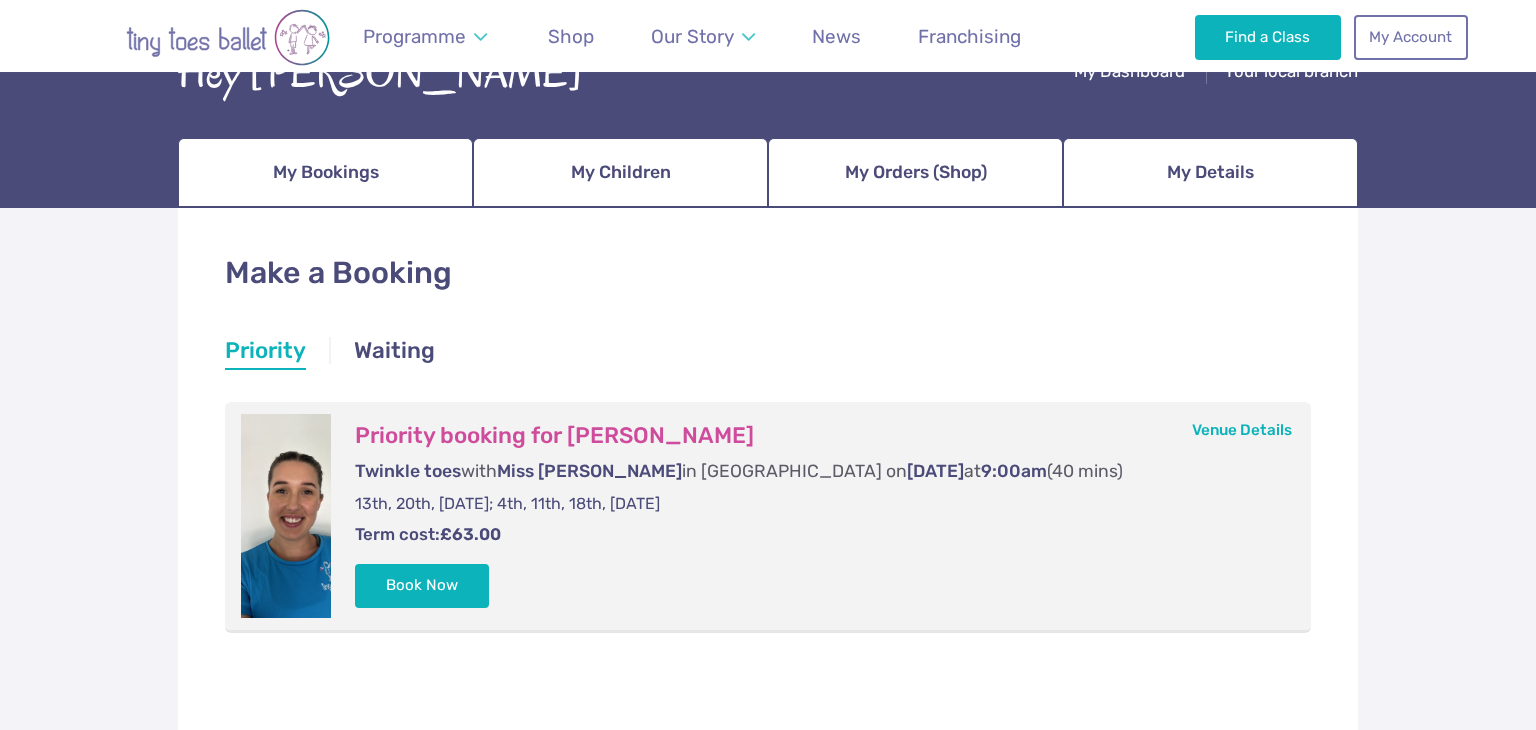 scroll, scrollTop: 244, scrollLeft: 0, axis: vertical 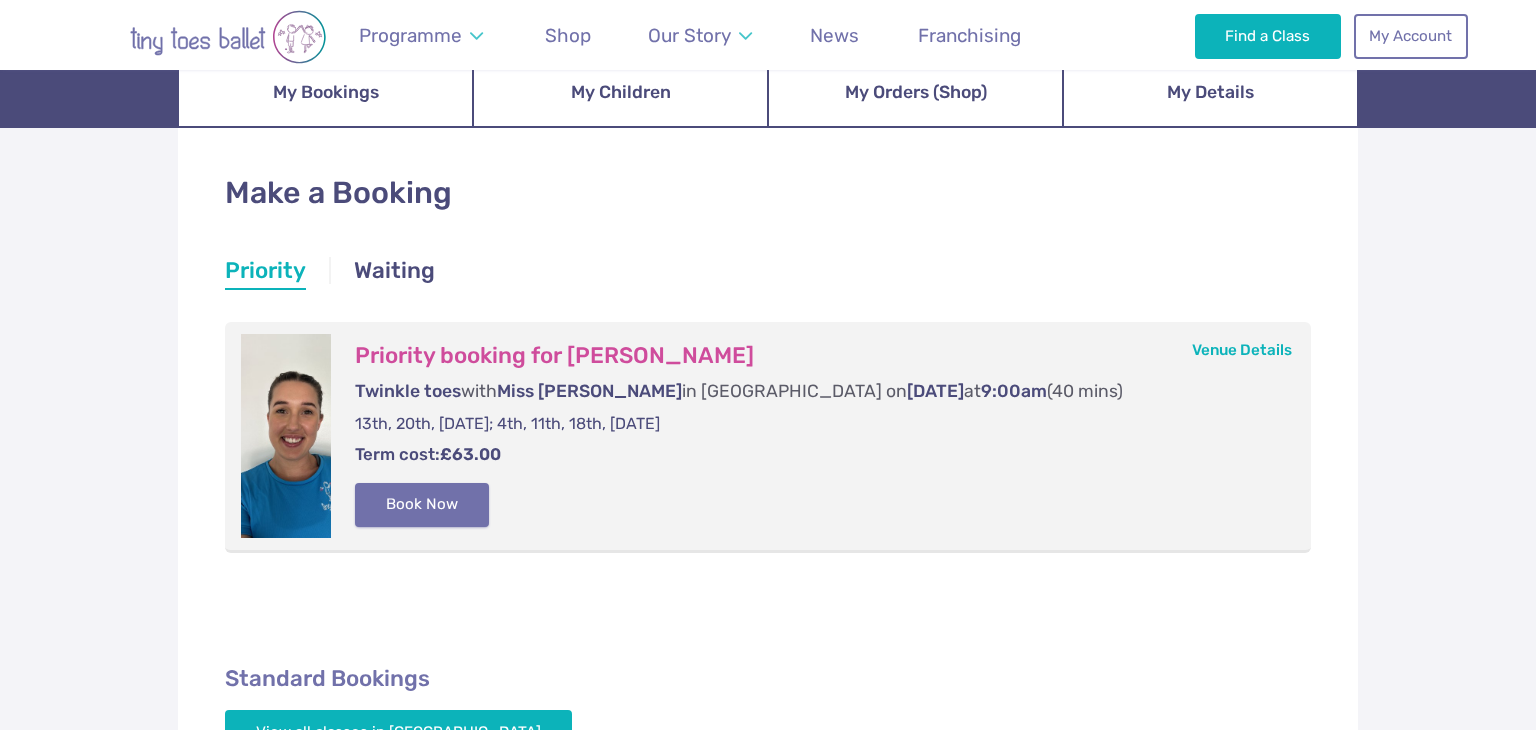 click on "Book Now" at bounding box center [422, 505] 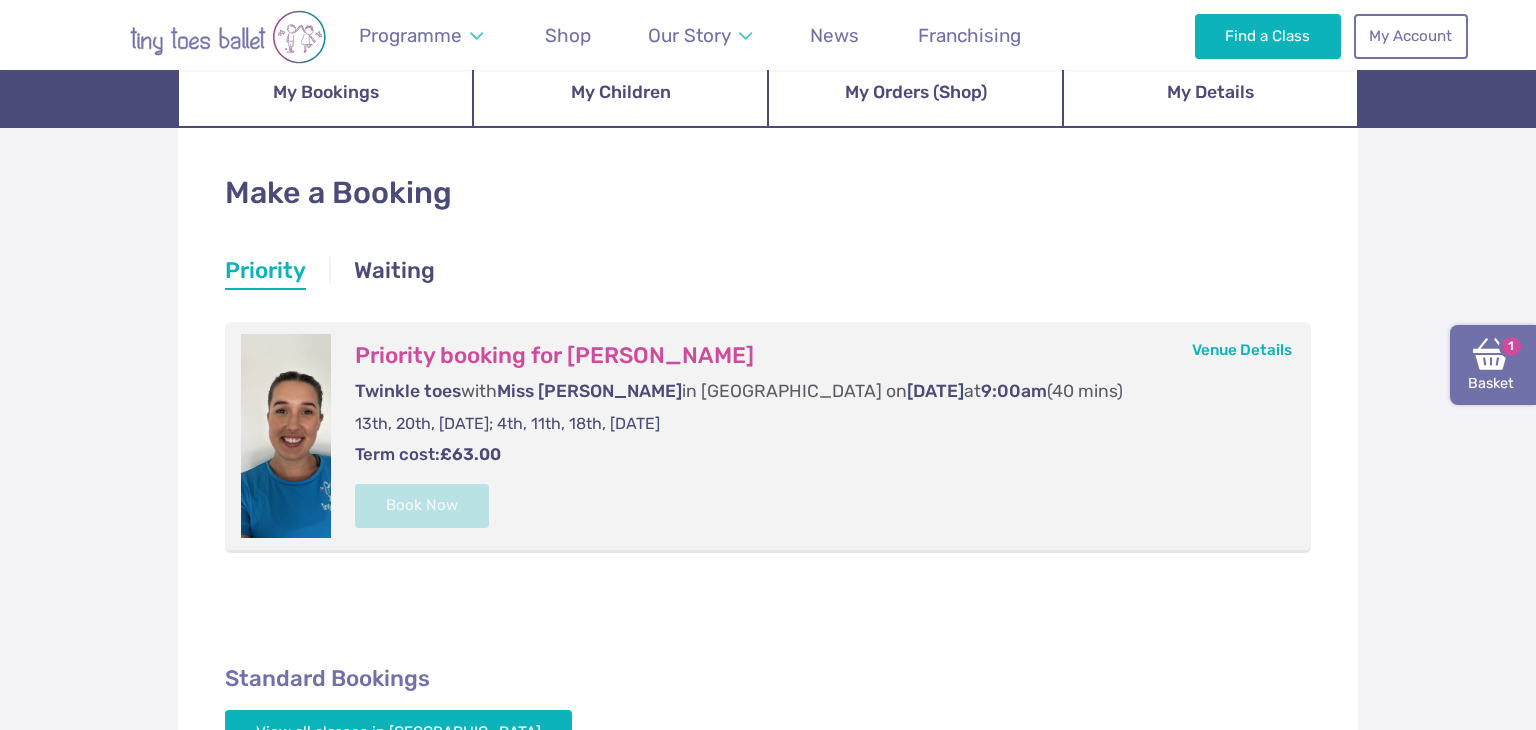 click at bounding box center [1491, 354] 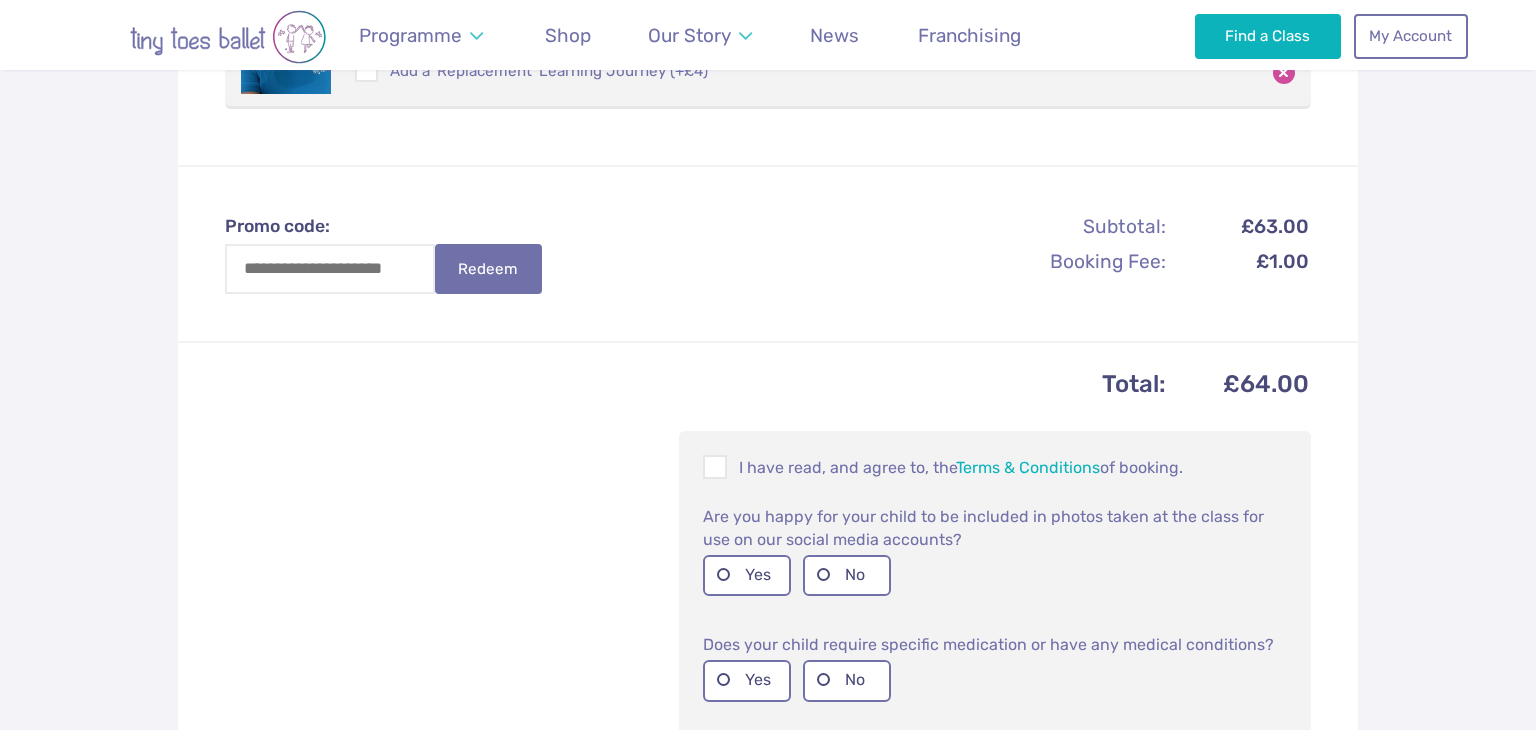 scroll, scrollTop: 573, scrollLeft: 0, axis: vertical 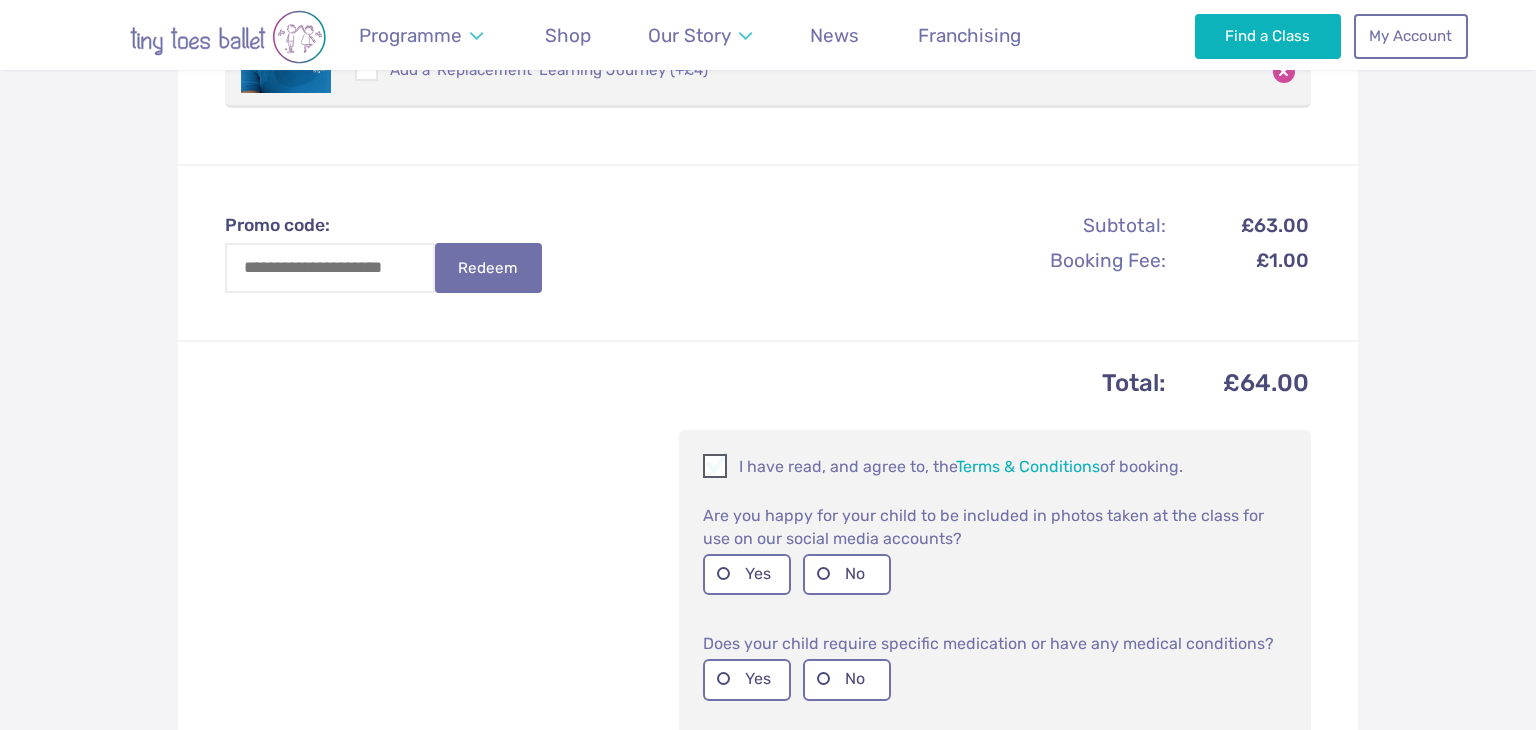 click at bounding box center [716, 469] 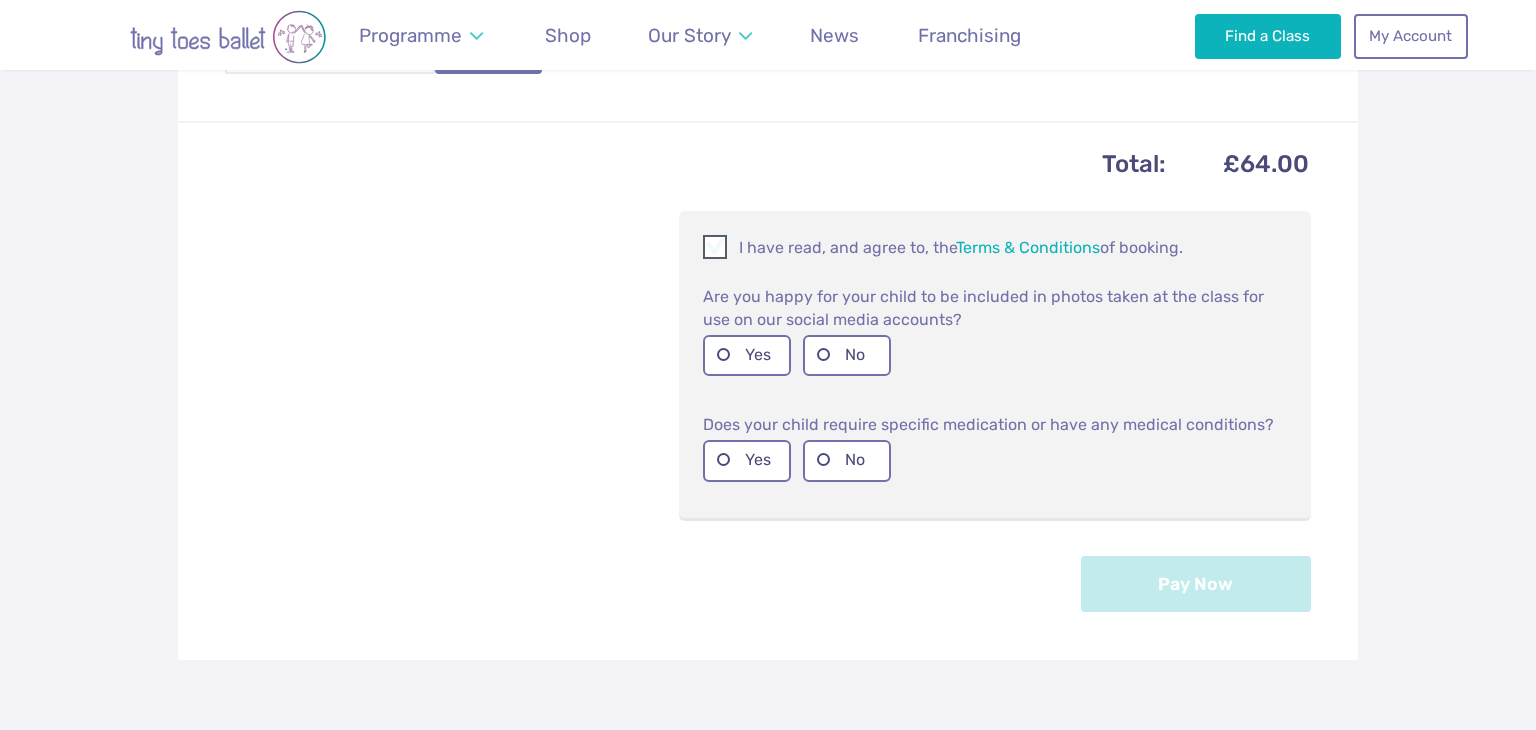 scroll, scrollTop: 798, scrollLeft: 0, axis: vertical 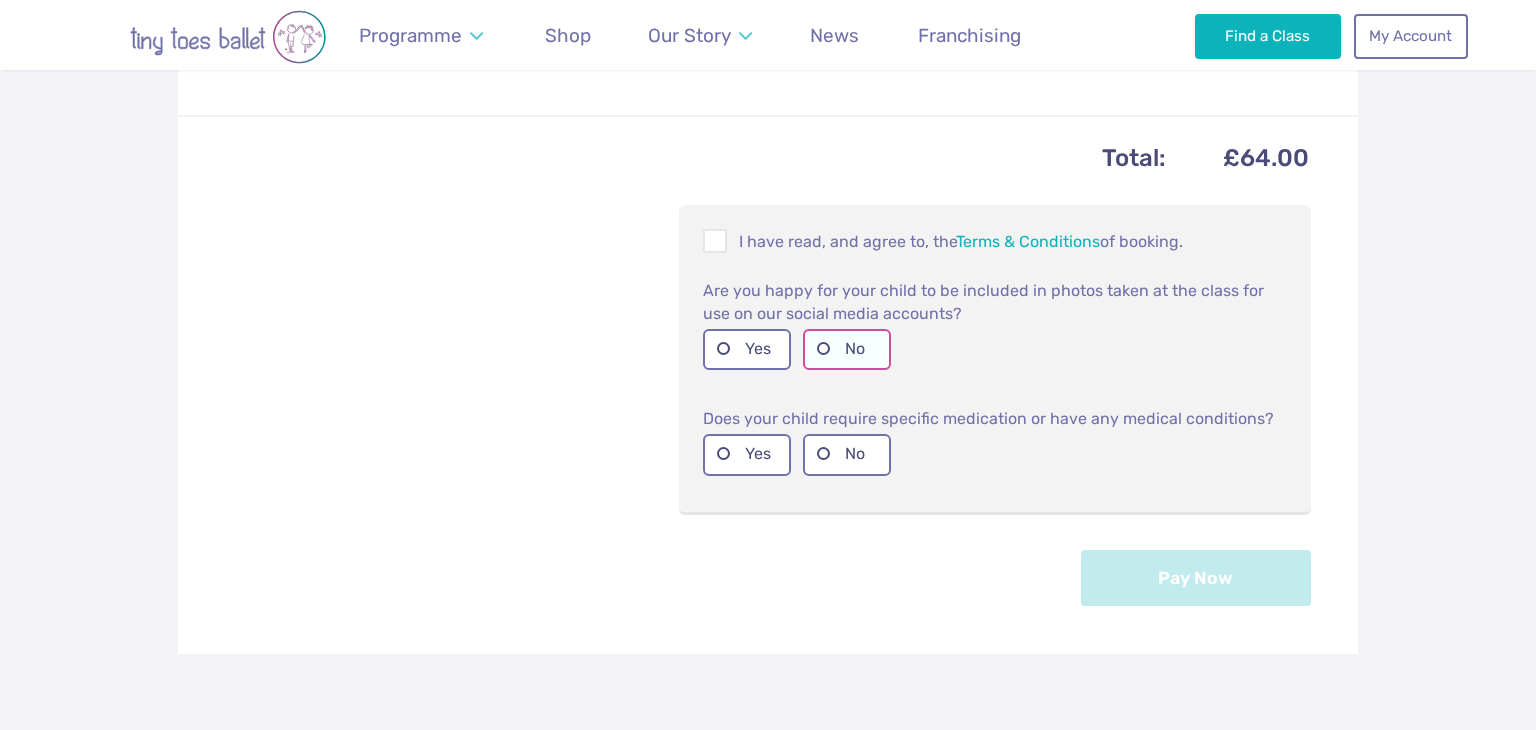 click on "No" at bounding box center (847, 349) 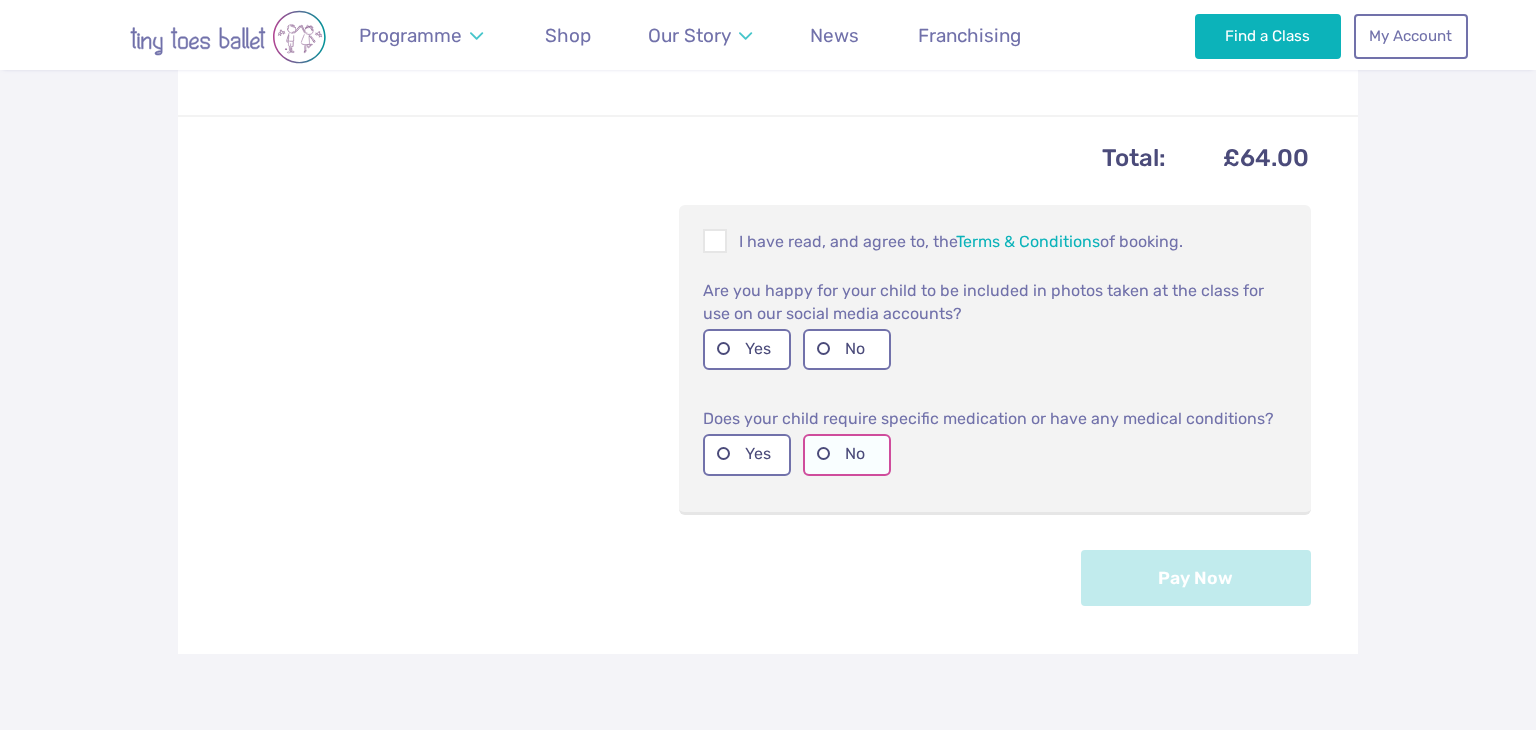 click on "No" at bounding box center (847, 454) 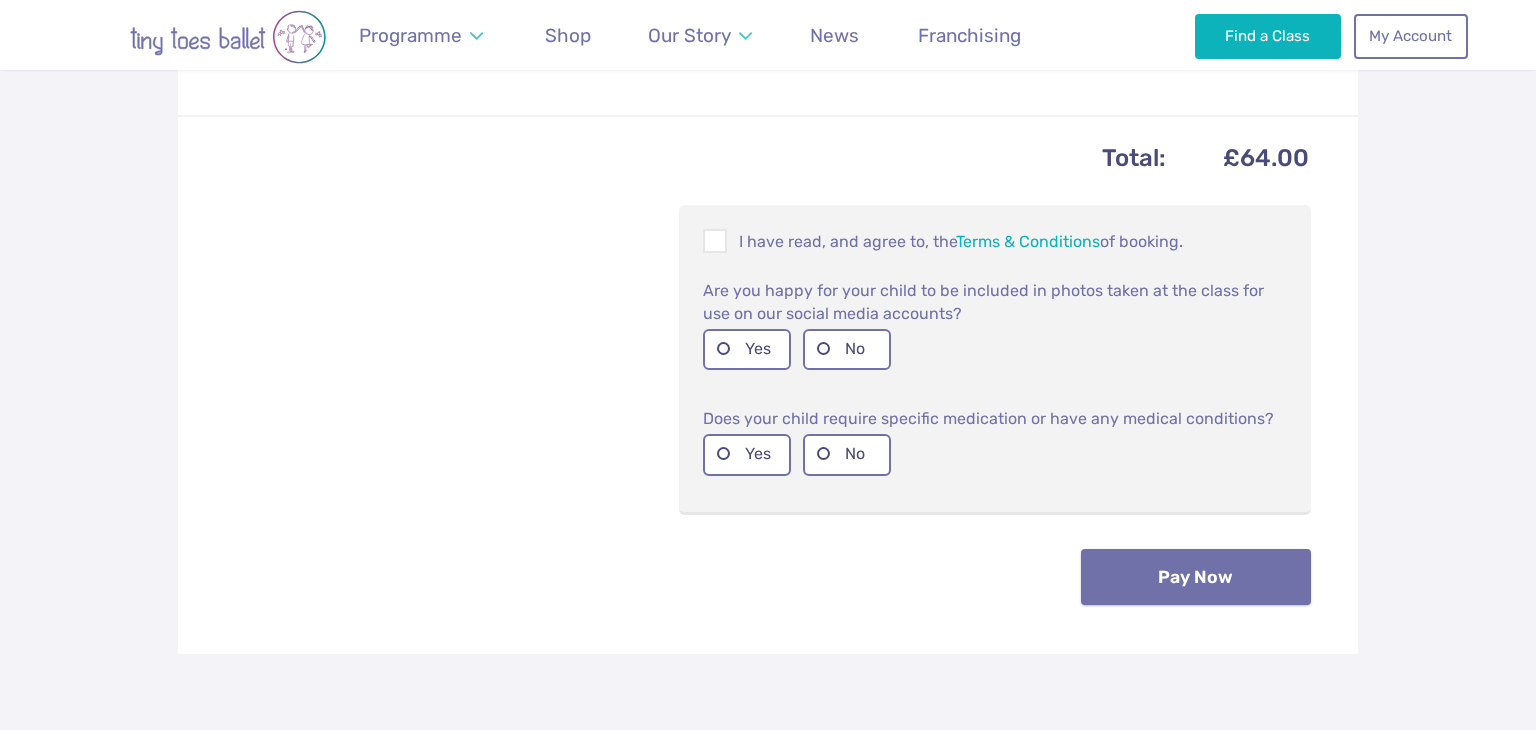 click on "Pay Now" at bounding box center [1196, 577] 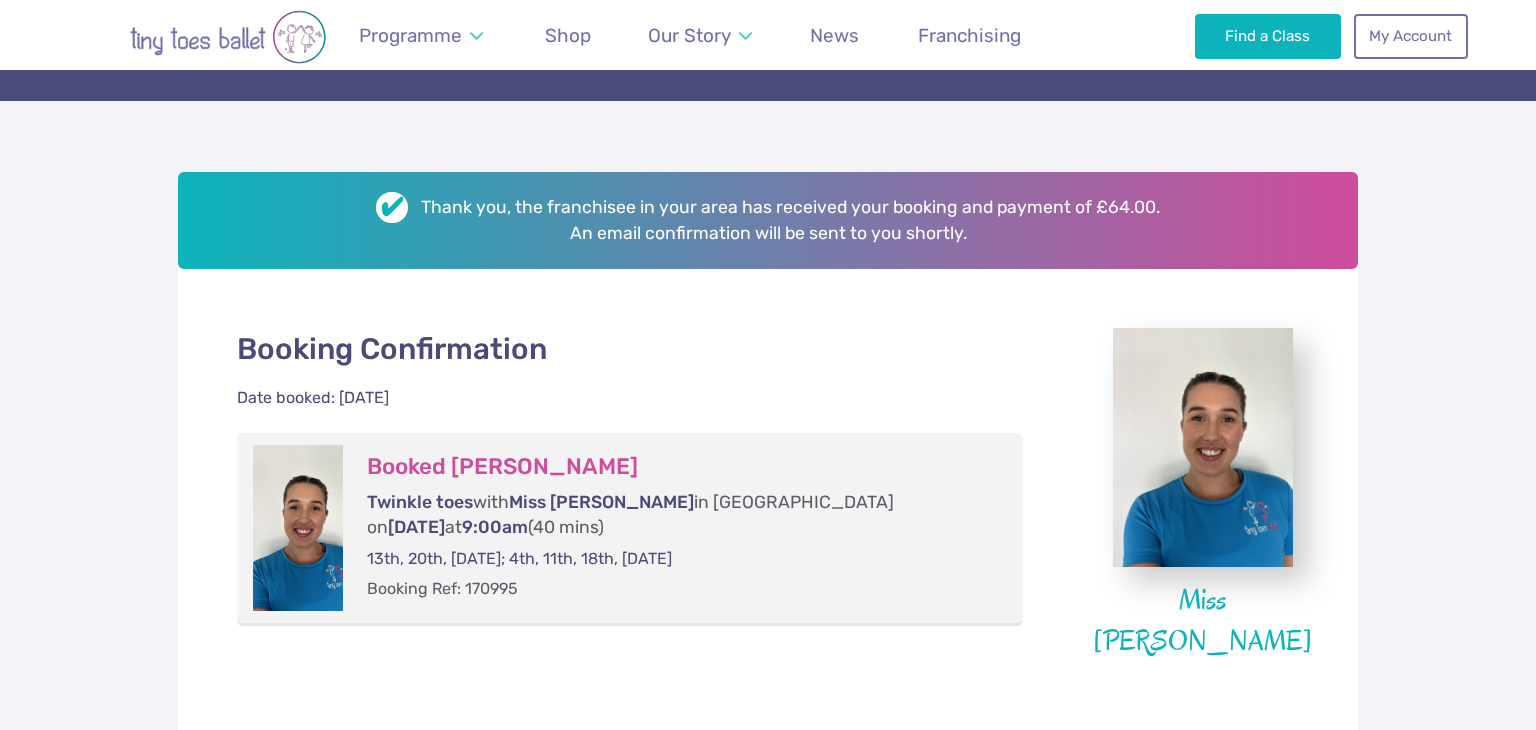 scroll, scrollTop: 223, scrollLeft: 0, axis: vertical 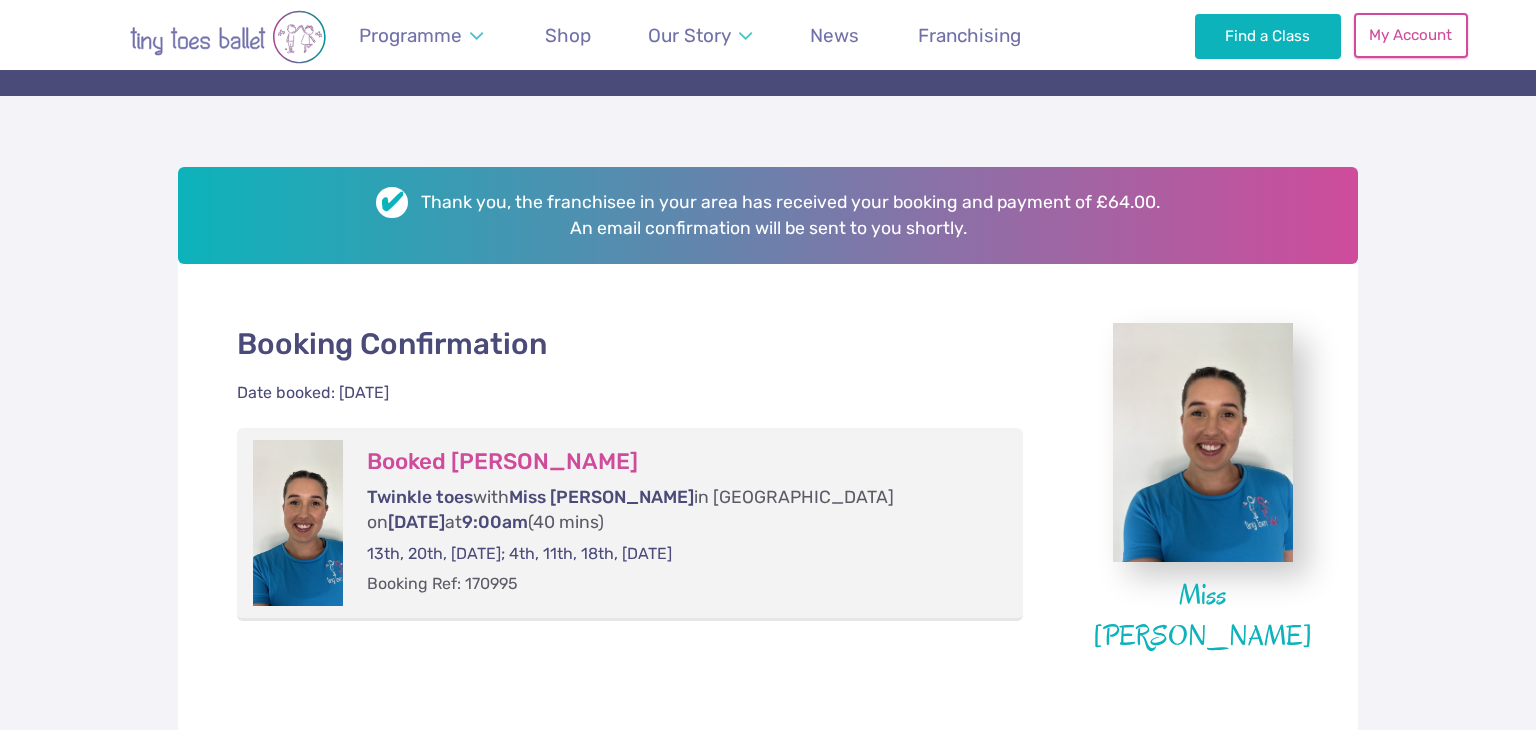 click on "My Account" at bounding box center [1411, 35] 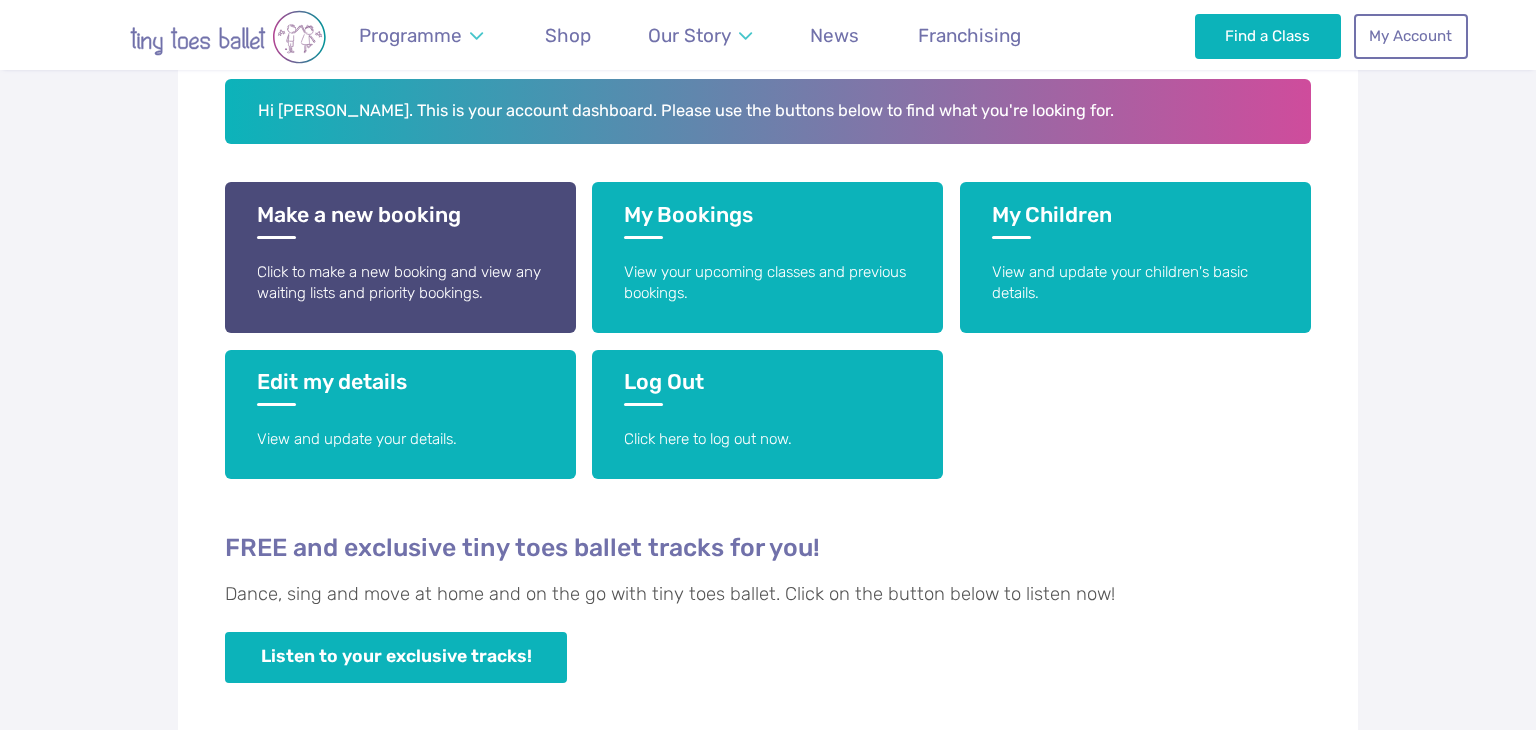 scroll, scrollTop: 448, scrollLeft: 0, axis: vertical 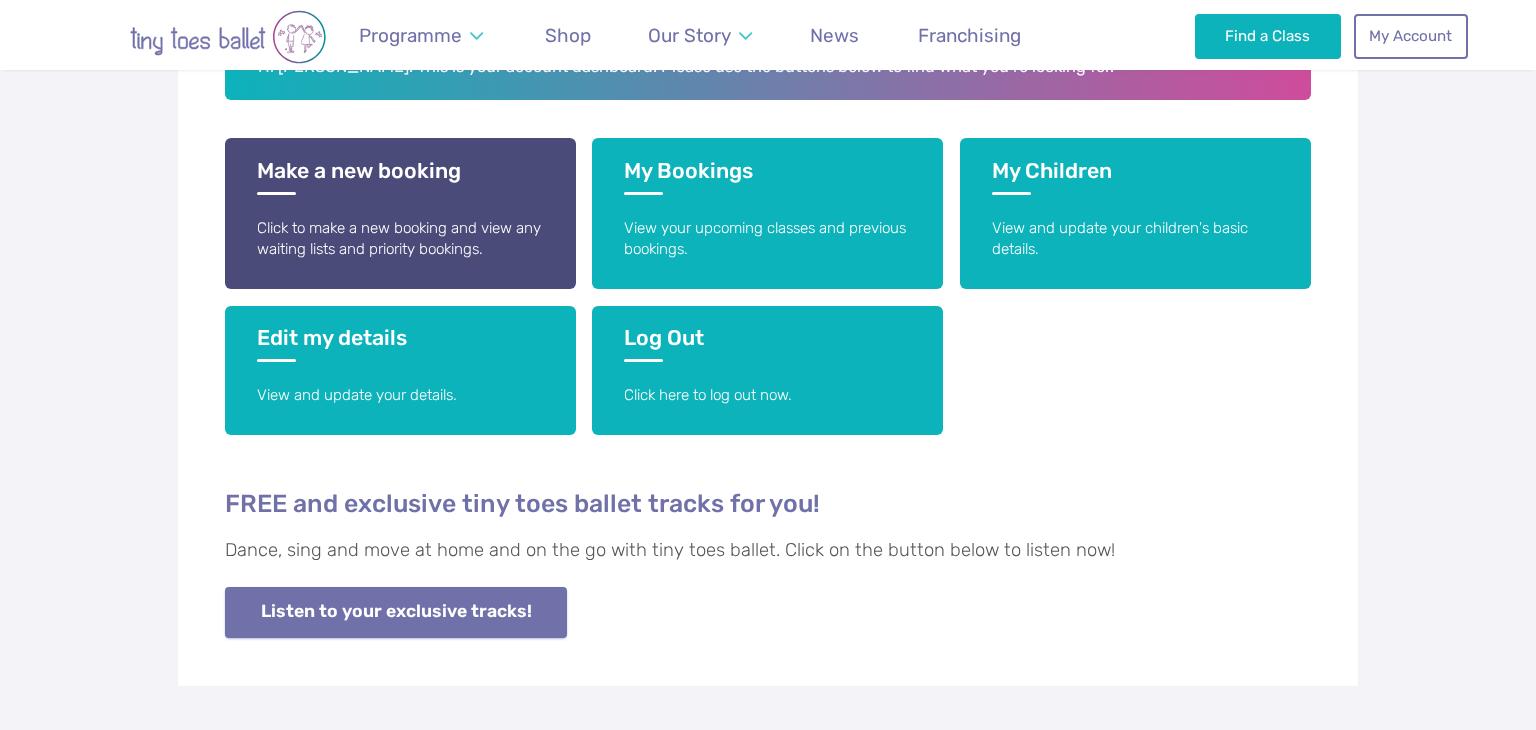 click on "Listen to your exclusive tracks!" at bounding box center (396, 612) 